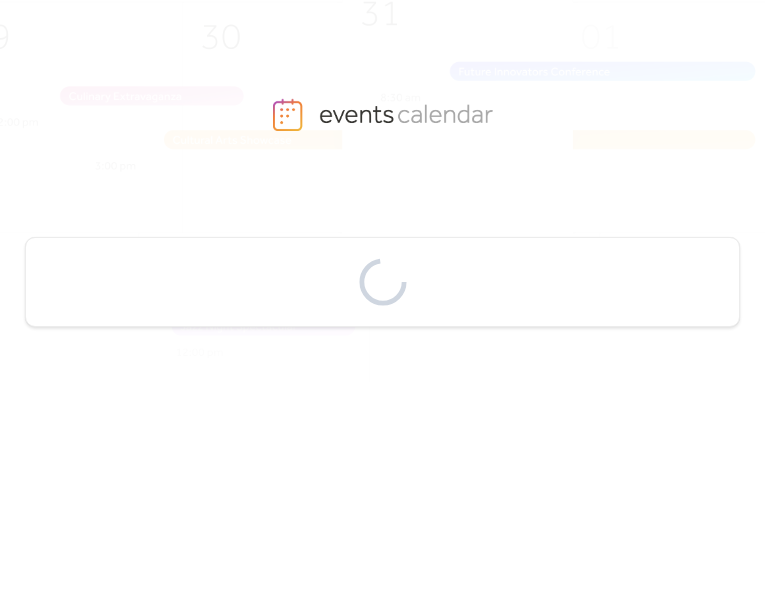 scroll, scrollTop: 0, scrollLeft: 0, axis: both 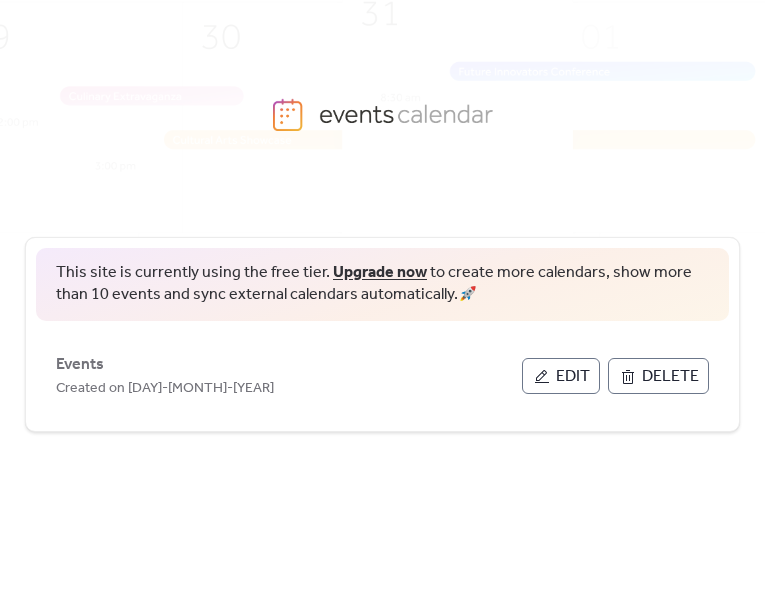 click on "Edit" at bounding box center [561, 376] 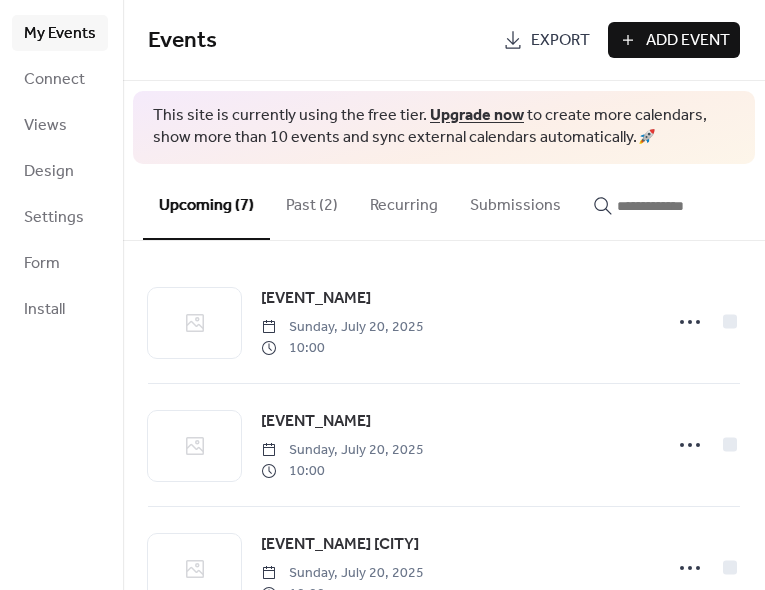 click on "Past (2)" at bounding box center (312, 201) 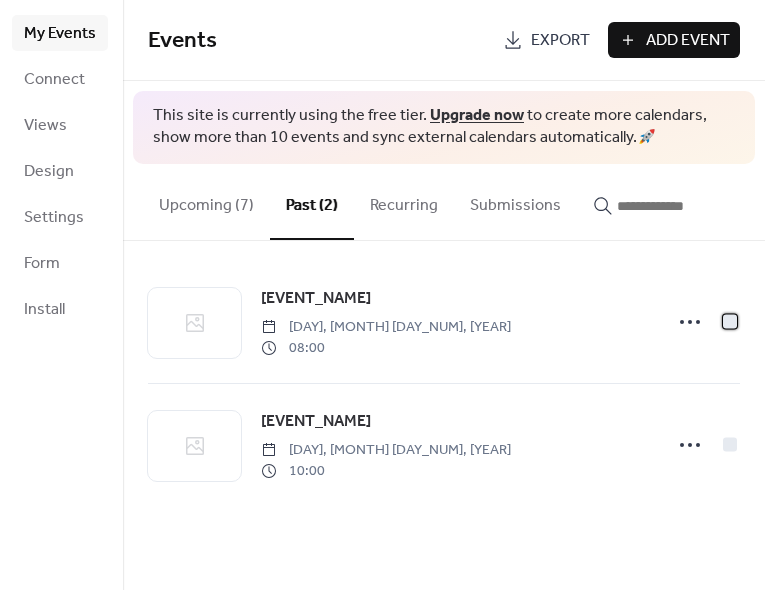 click at bounding box center [730, 321] 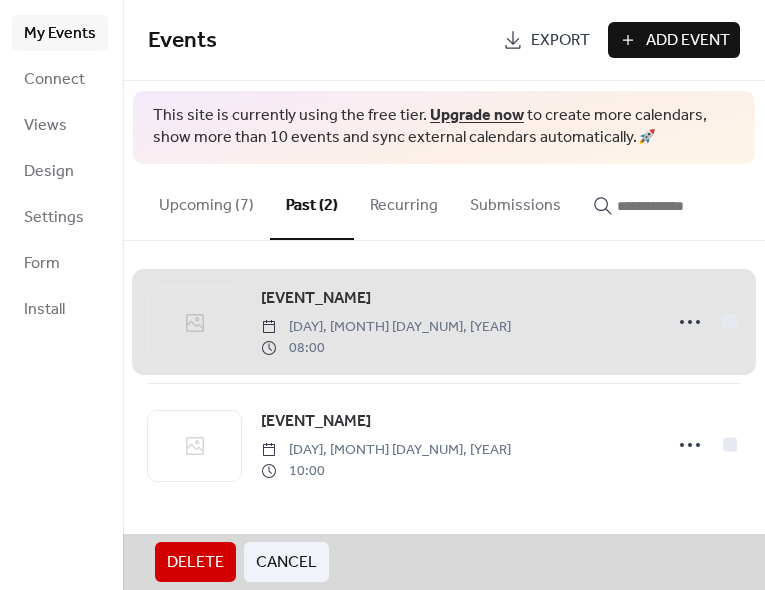 click on "Delete" at bounding box center [195, 563] 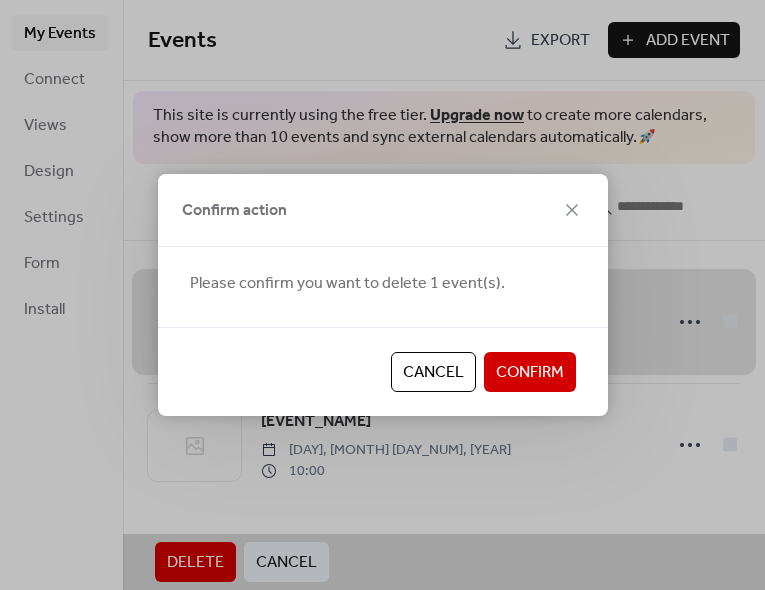 click on "Confirm" at bounding box center (530, 373) 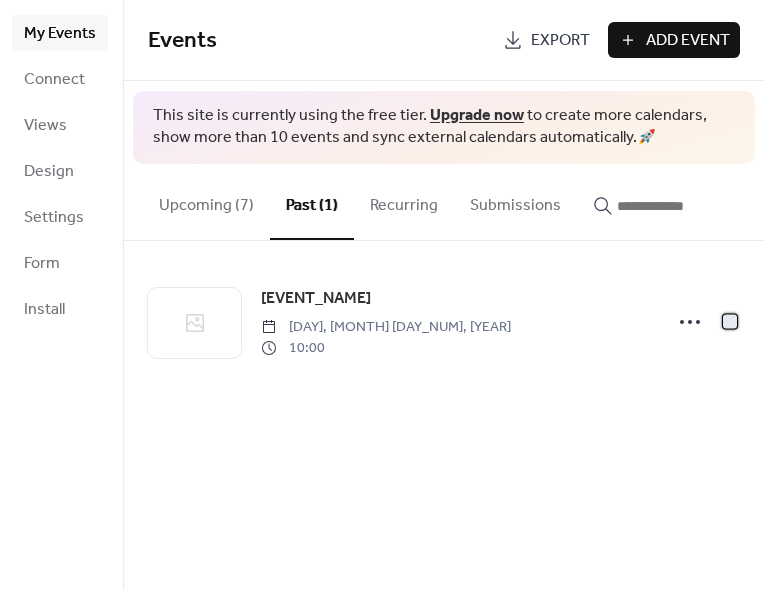 click at bounding box center (730, 321) 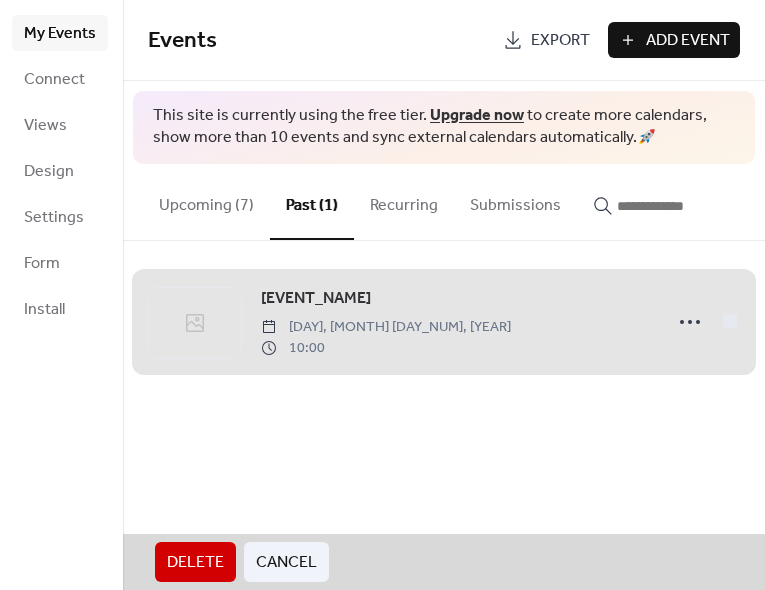 click on "Delete" at bounding box center [195, 563] 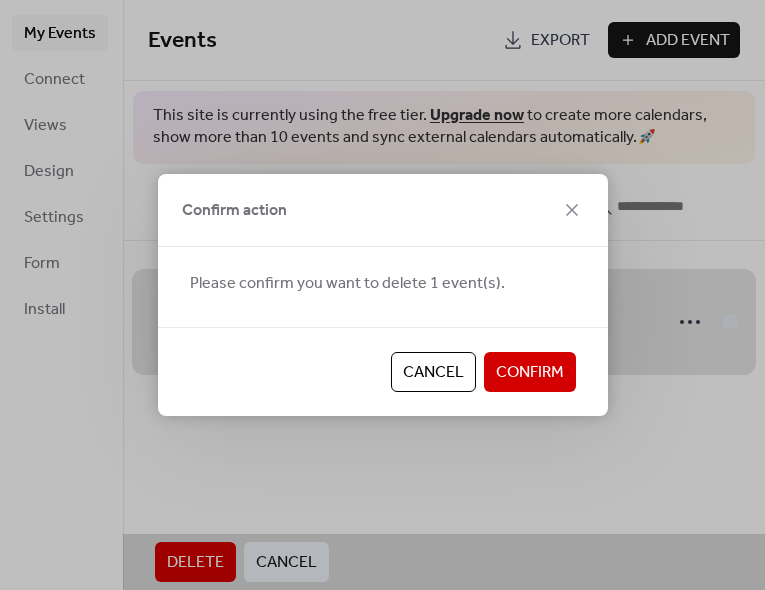 click on "Confirm" at bounding box center (530, 373) 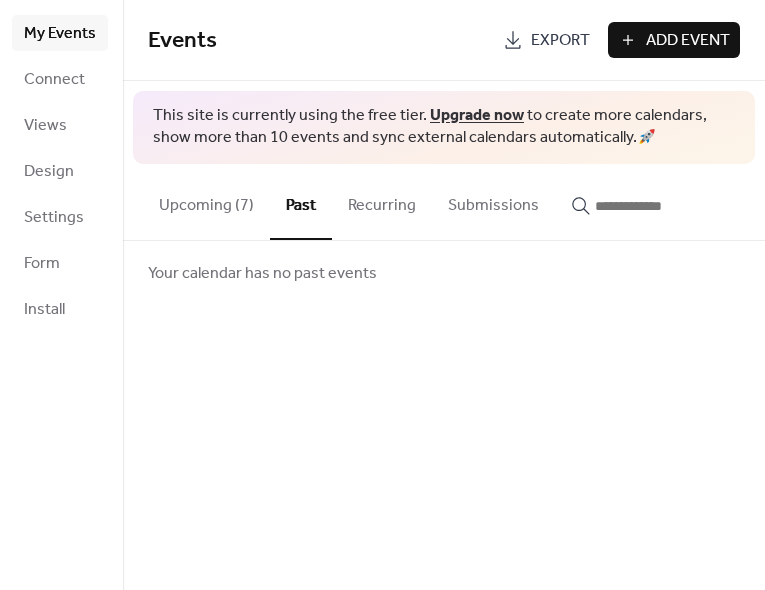 click on "Upcoming (7)" at bounding box center (206, 201) 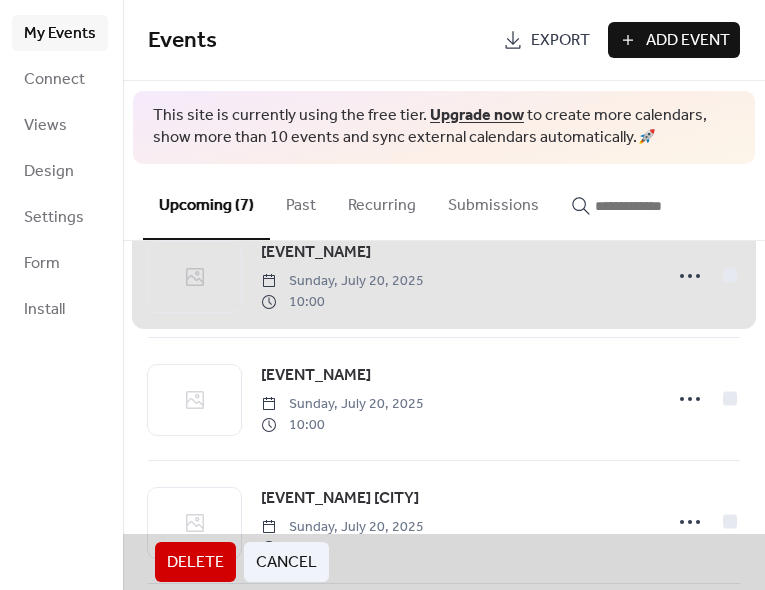 scroll, scrollTop: 29, scrollLeft: 0, axis: vertical 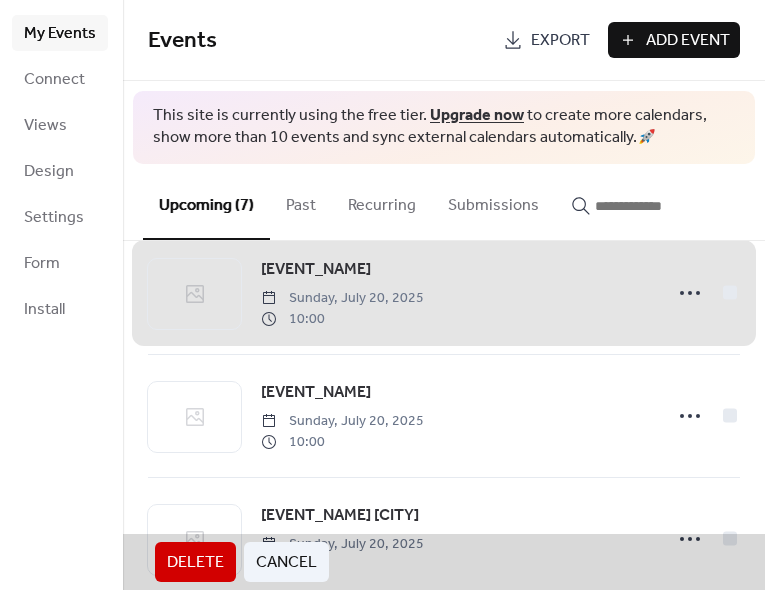 click on "[EVENT_NAME] [DAY], [MONTH] [DAY_NUM], [YEAR] [TIME]" at bounding box center (444, 416) 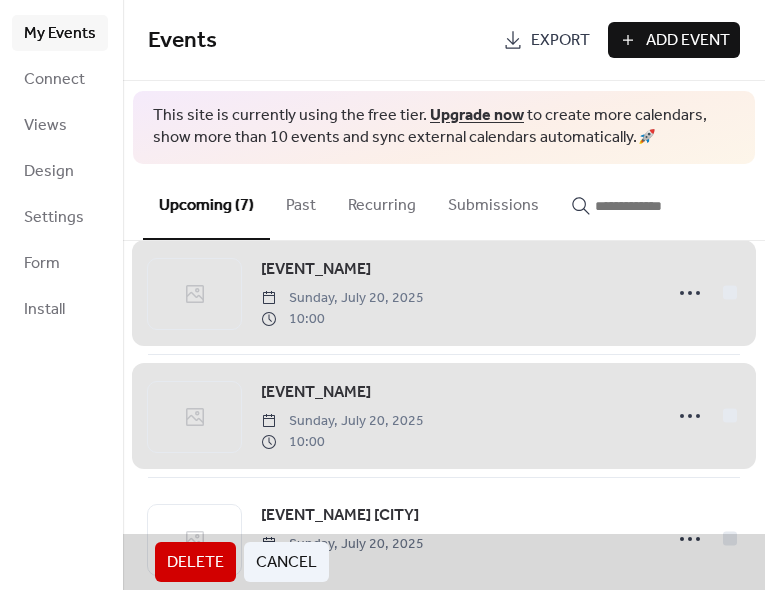click on "[EVENT_NAME] [DAY], [MONTH] [DAY_NUM], [YEAR] [TIME]" at bounding box center (444, 293) 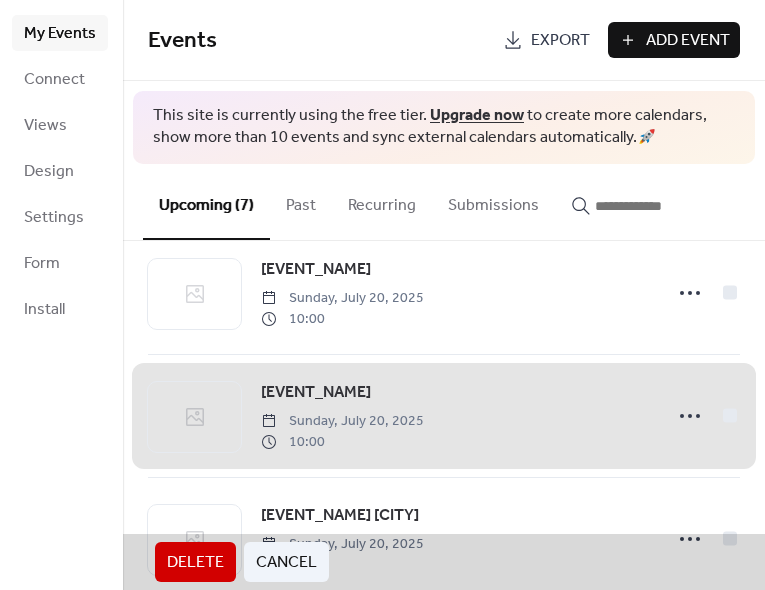 click on "Delete" at bounding box center (195, 563) 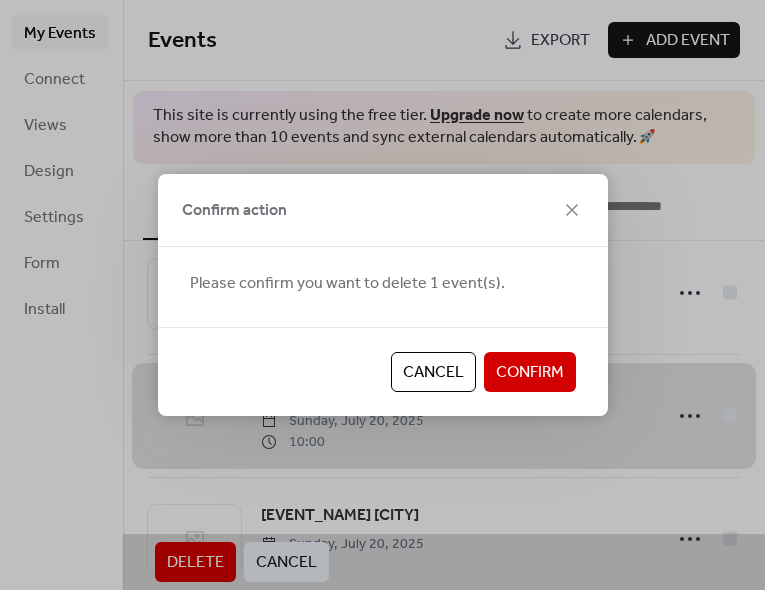 click on "Confirm" at bounding box center (530, 373) 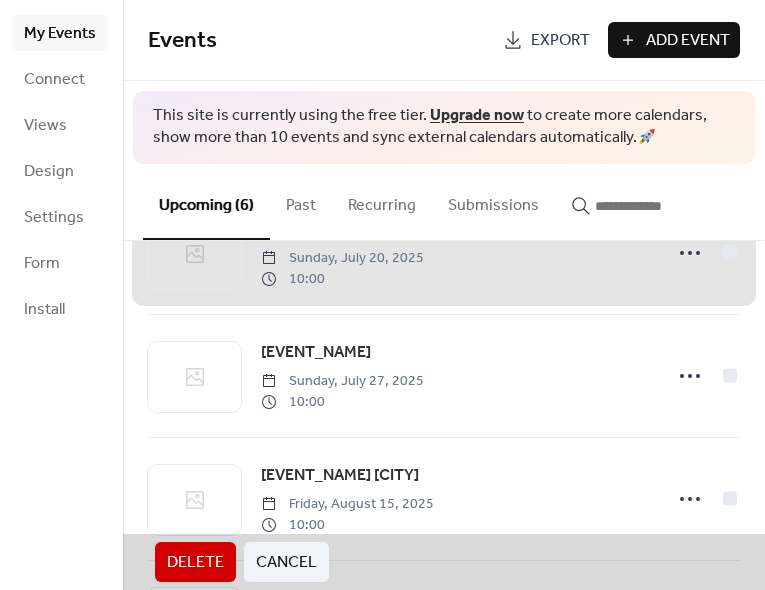 scroll, scrollTop: 205, scrollLeft: 0, axis: vertical 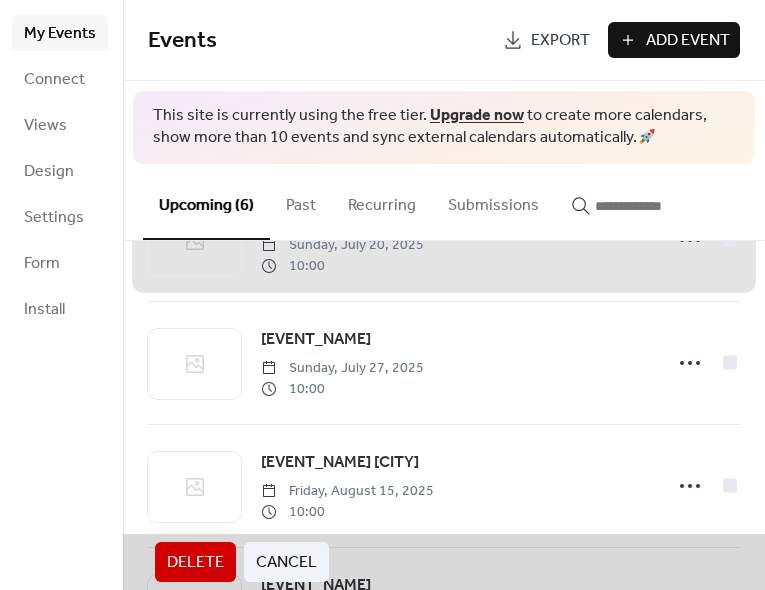 click on "Add Event" at bounding box center [688, 41] 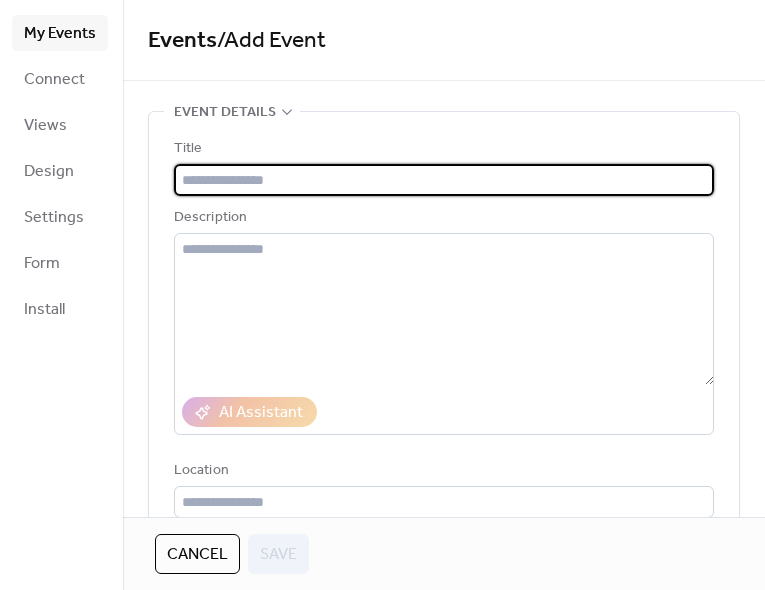 click at bounding box center [444, 180] 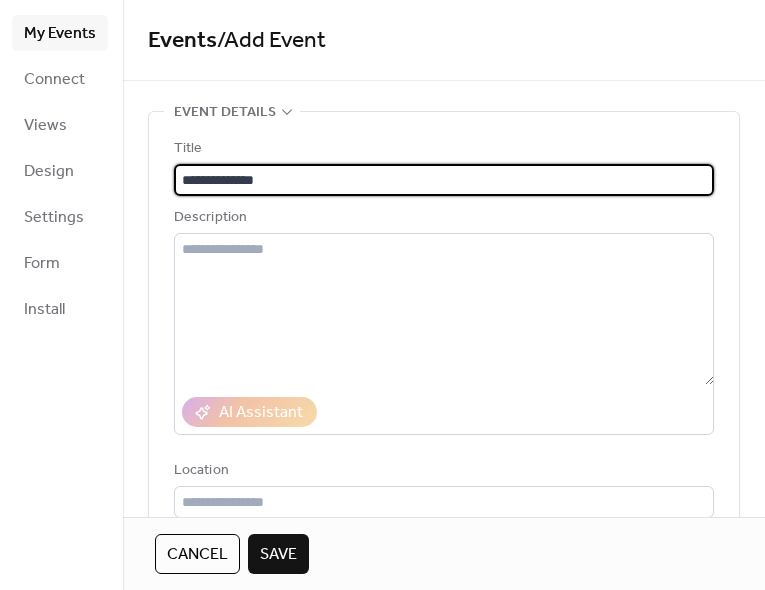 type on "**********" 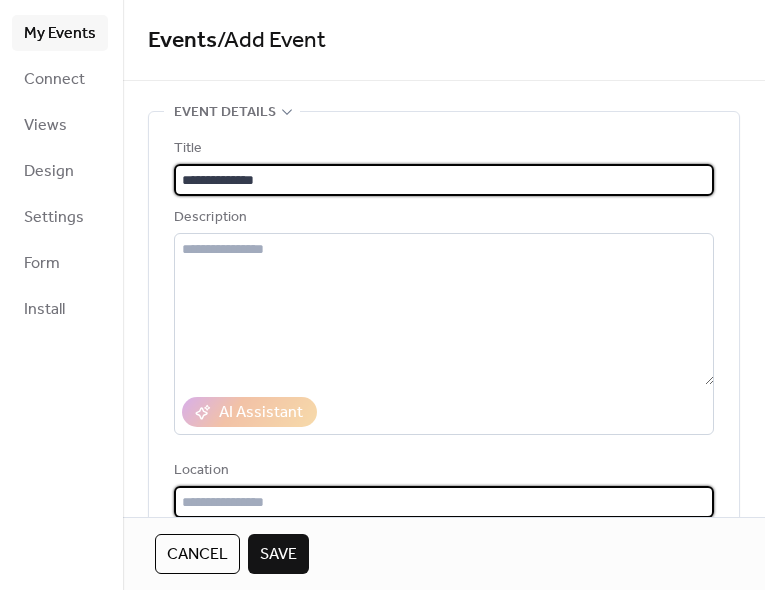 click at bounding box center [444, 502] 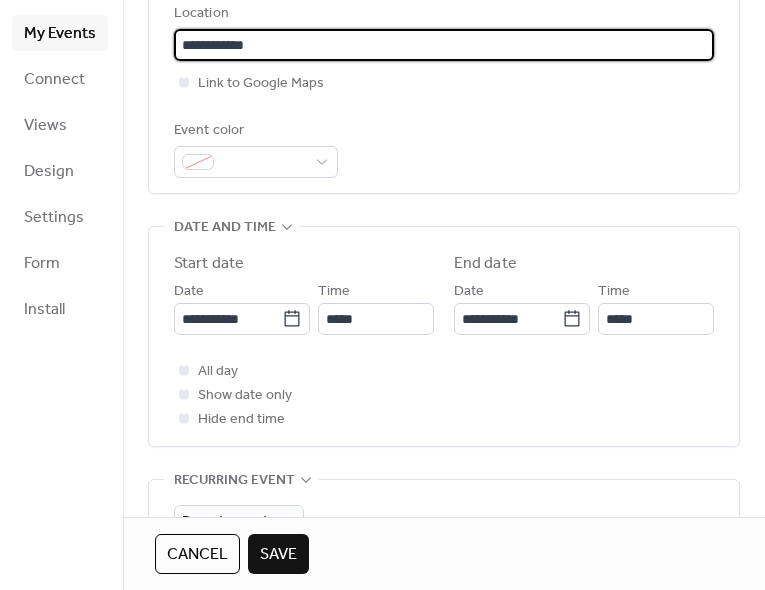 scroll, scrollTop: 459, scrollLeft: 0, axis: vertical 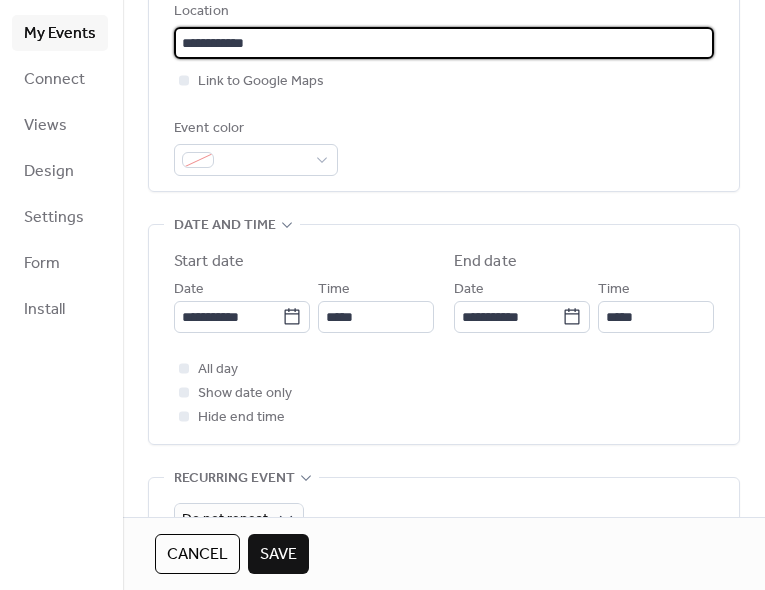 type on "**********" 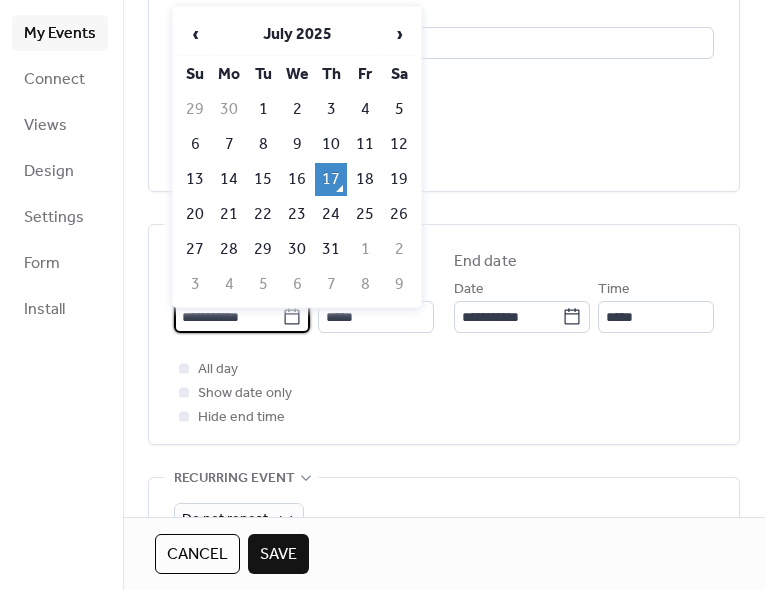 click on "27" at bounding box center [195, 249] 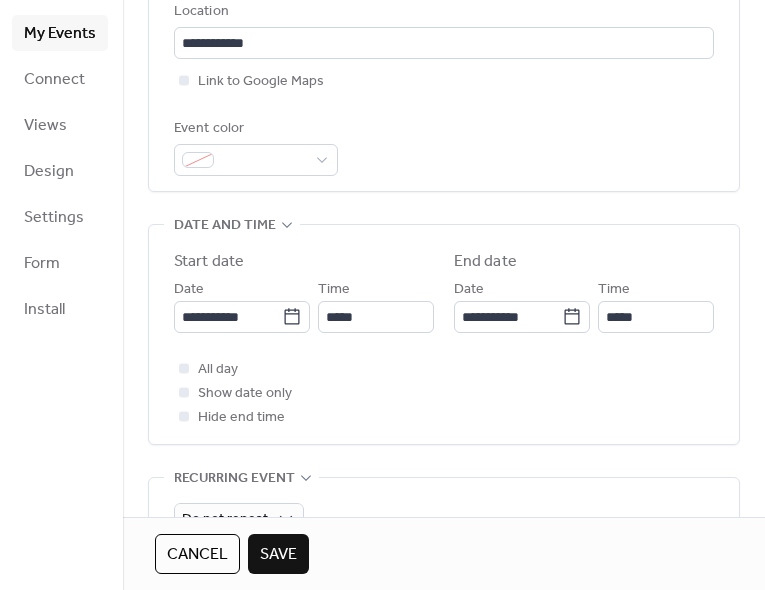 type on "**********" 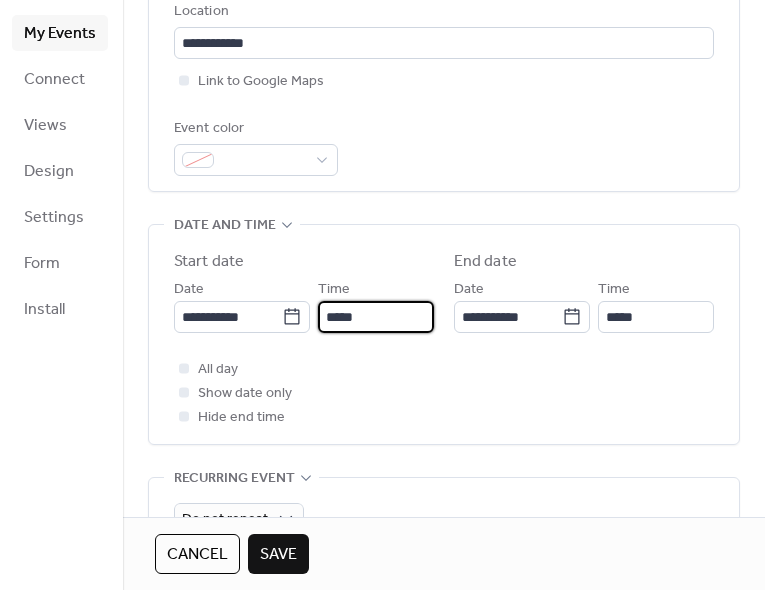 click on "*****" at bounding box center (376, 317) 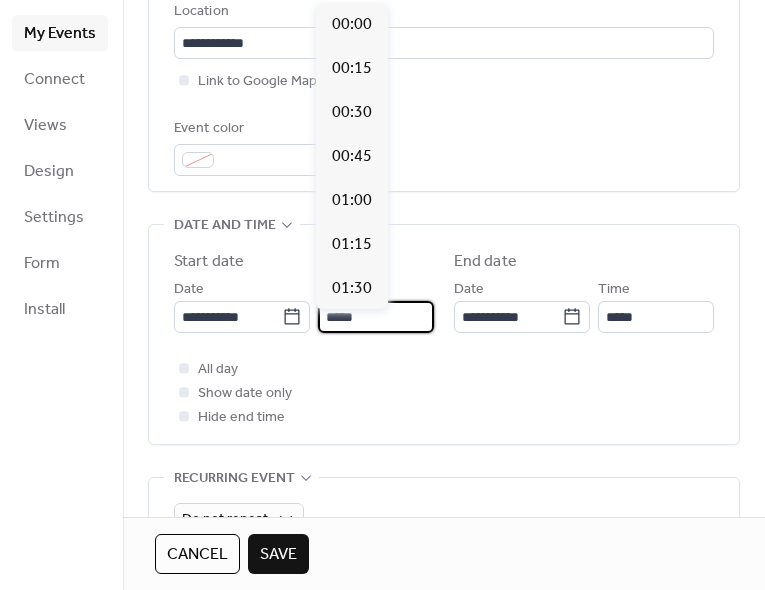 scroll, scrollTop: 2160, scrollLeft: 0, axis: vertical 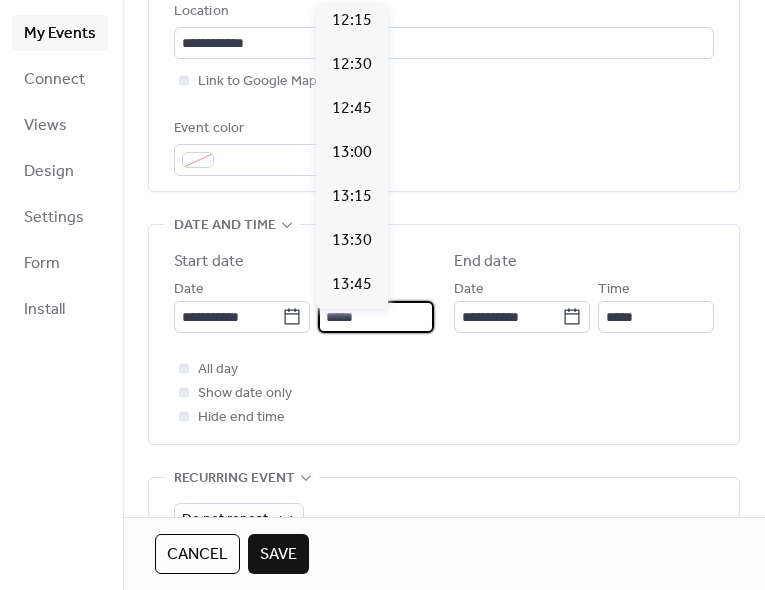 click on "*****" at bounding box center [376, 317] 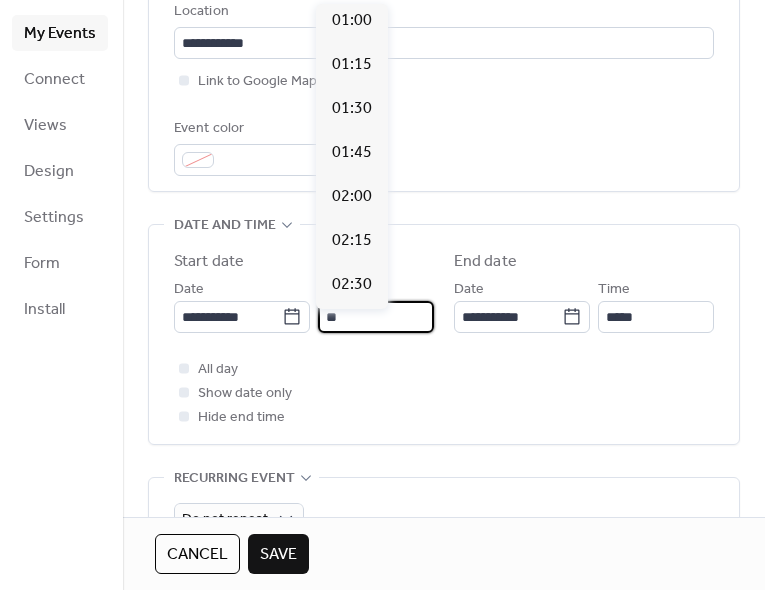 scroll, scrollTop: 1800, scrollLeft: 0, axis: vertical 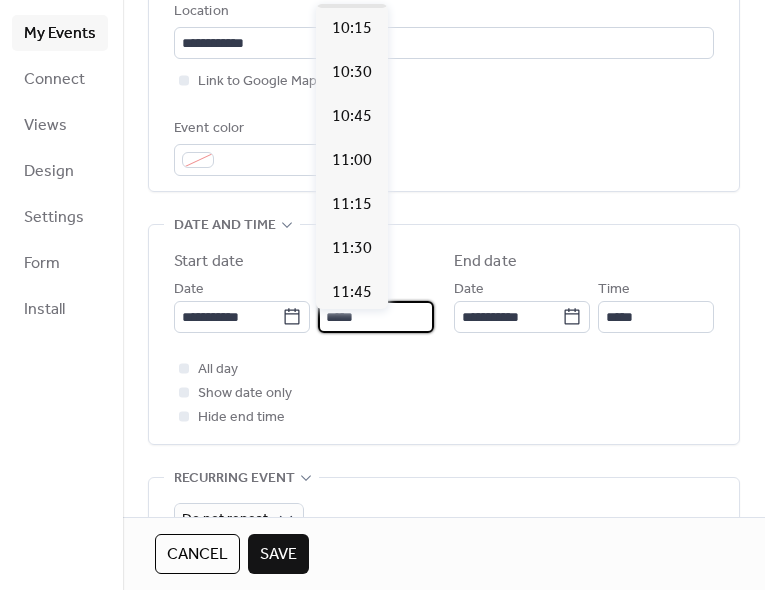 type on "*****" 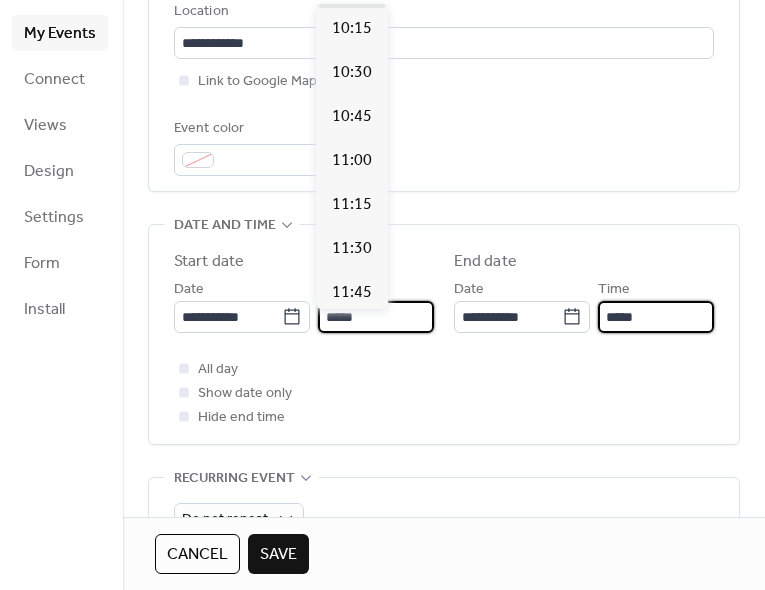 click on "*****" at bounding box center [656, 317] 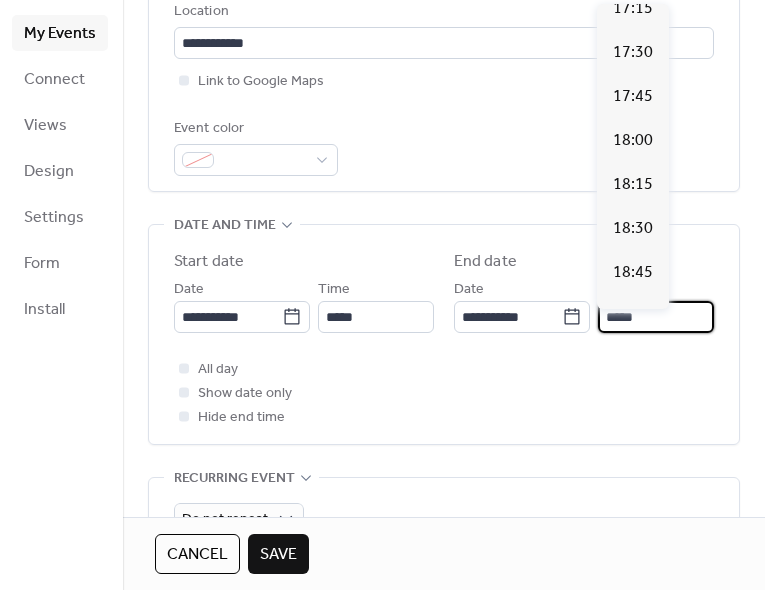 scroll, scrollTop: 1245, scrollLeft: 0, axis: vertical 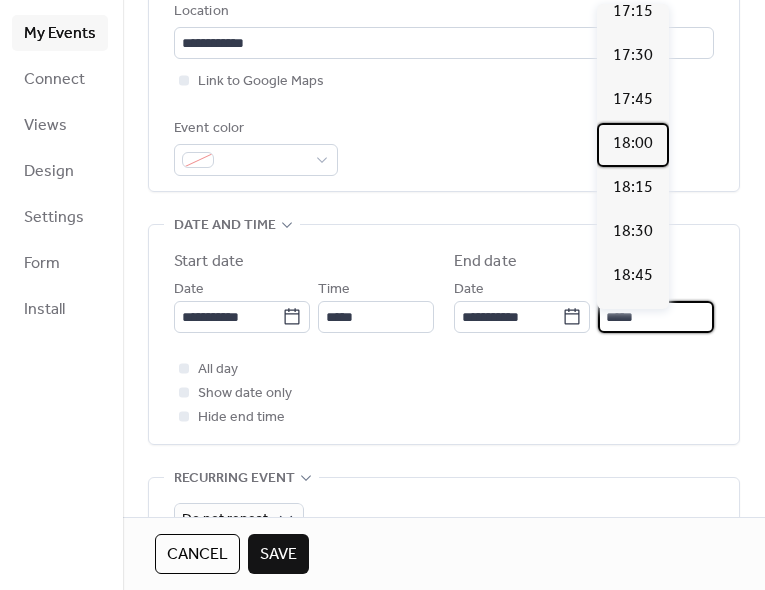 click on "18:00" at bounding box center (633, 144) 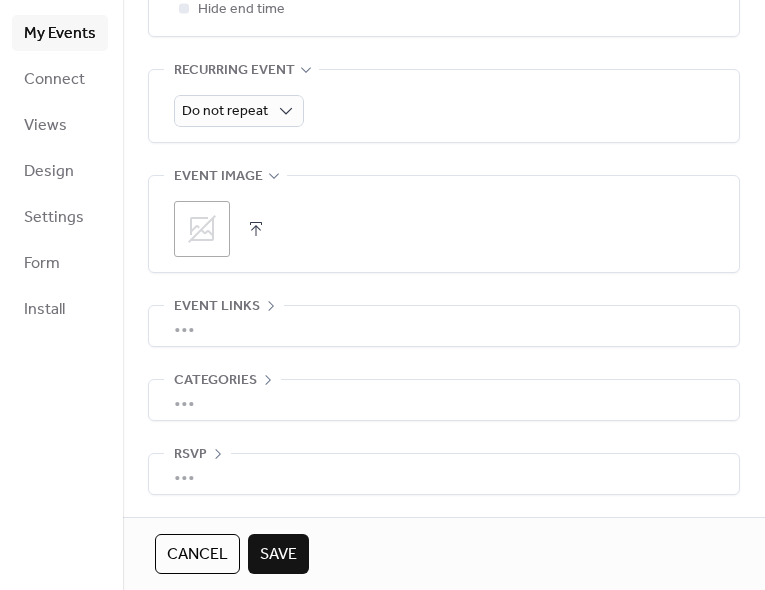 scroll, scrollTop: 883, scrollLeft: 0, axis: vertical 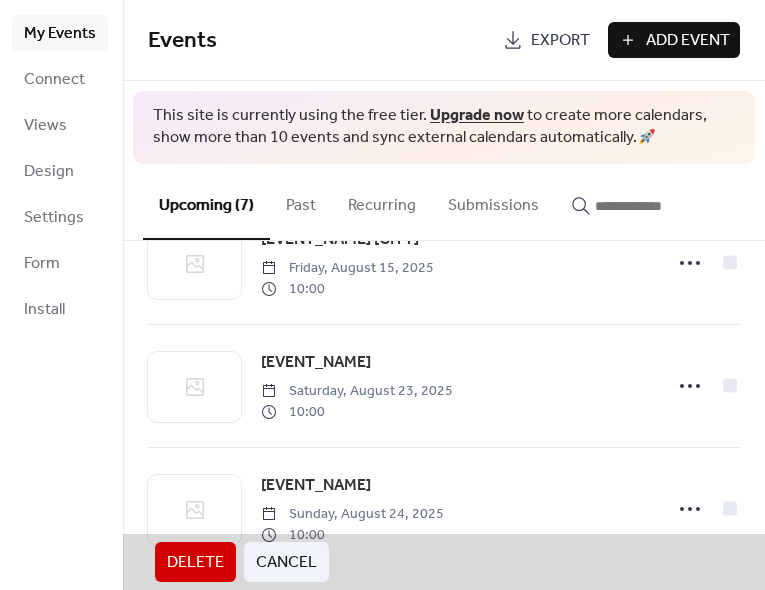 click on "Add Event" at bounding box center [688, 41] 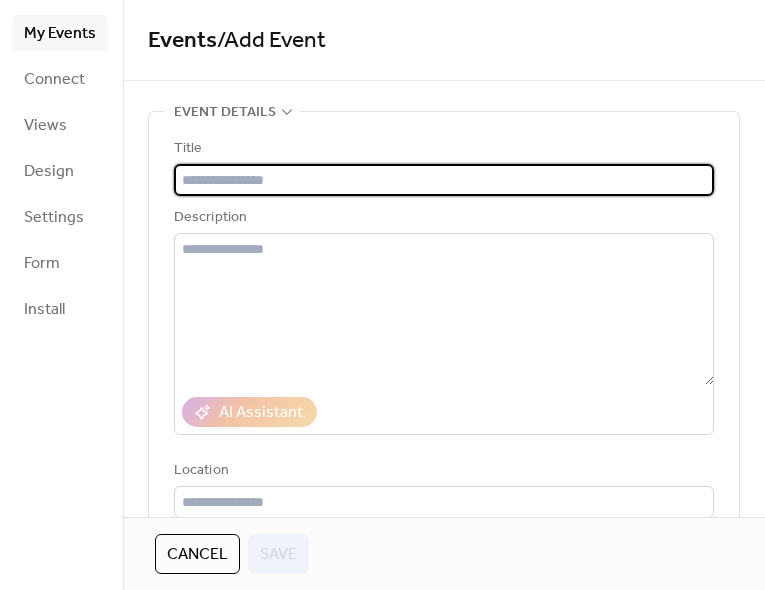 click at bounding box center (444, 180) 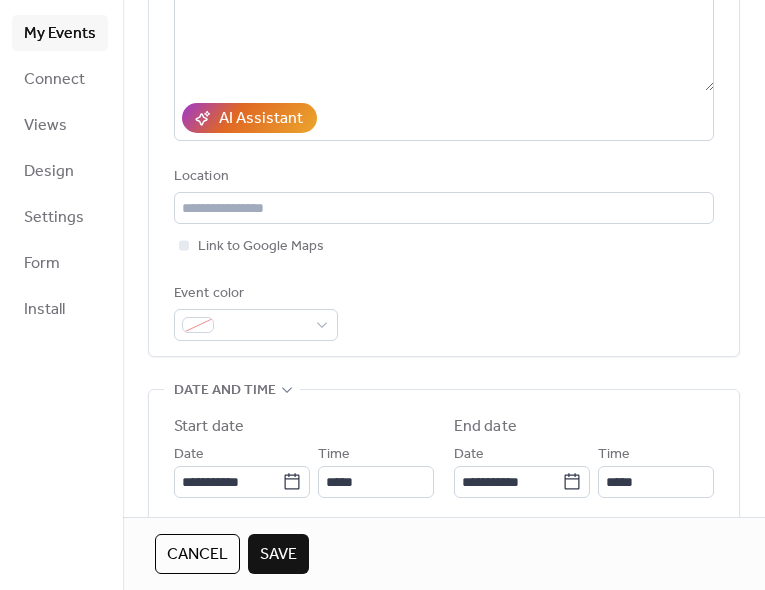 scroll, scrollTop: 298, scrollLeft: 0, axis: vertical 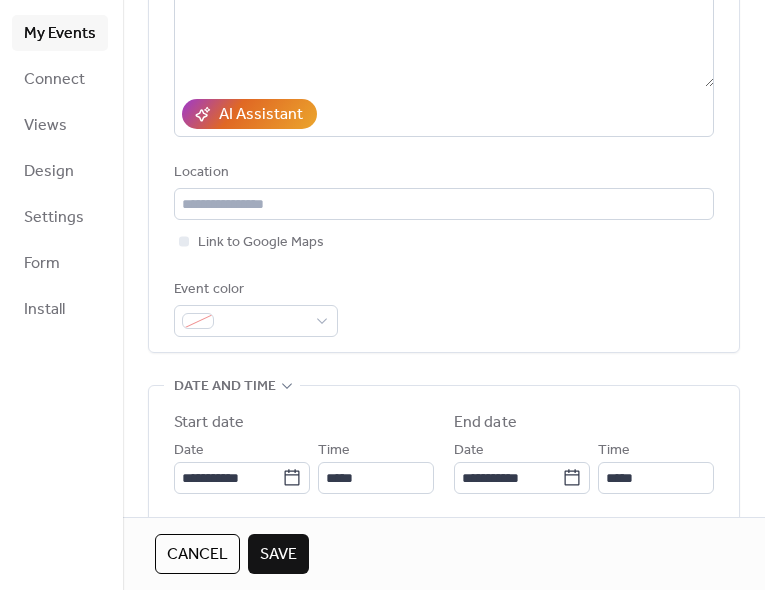 type on "**********" 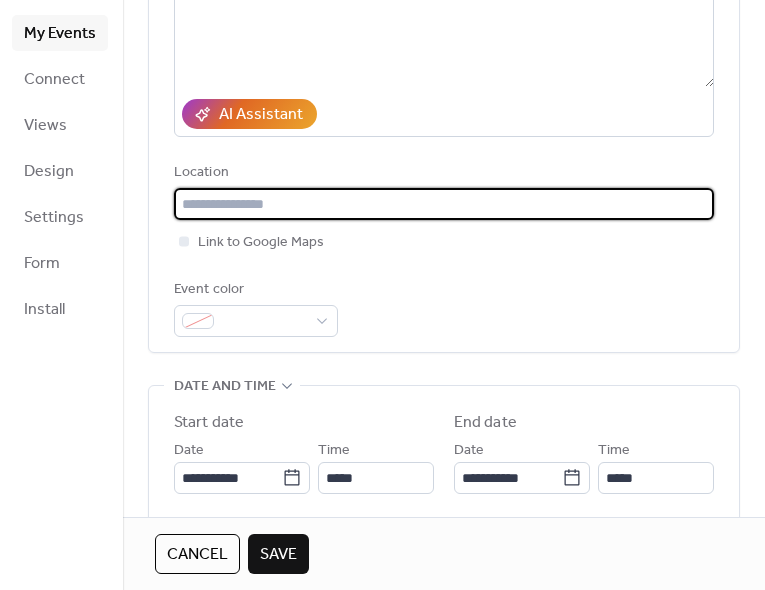 click at bounding box center [444, 204] 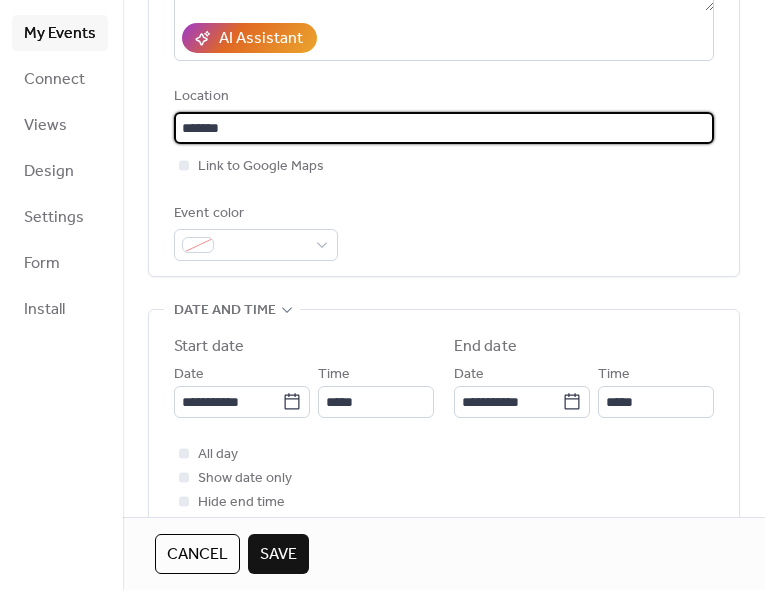 scroll, scrollTop: 376, scrollLeft: 0, axis: vertical 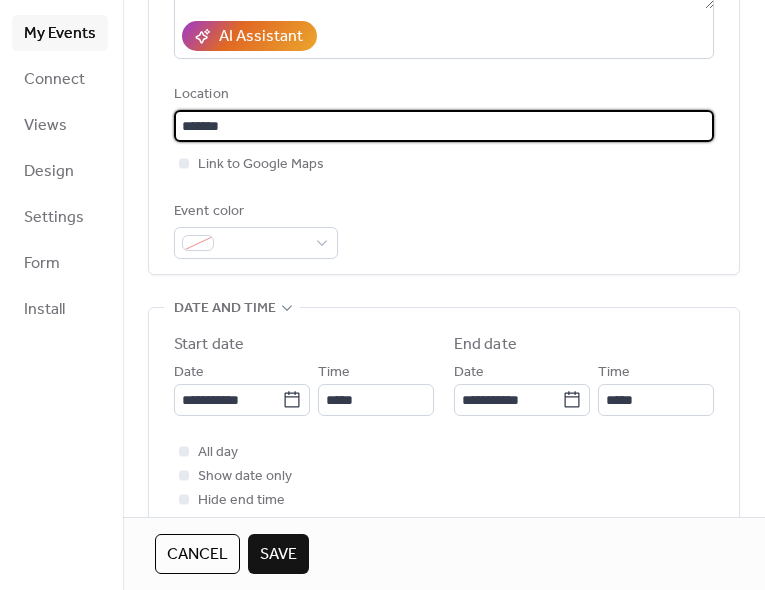 type on "*******" 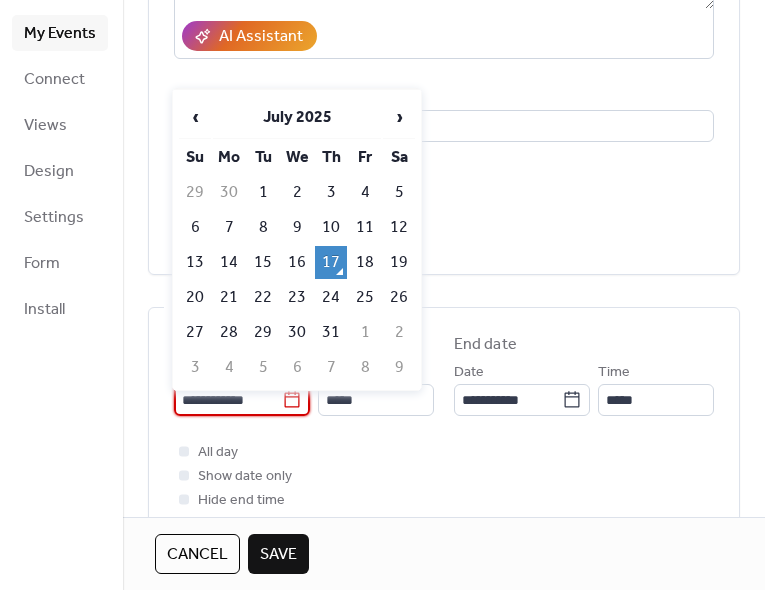 type on "**********" 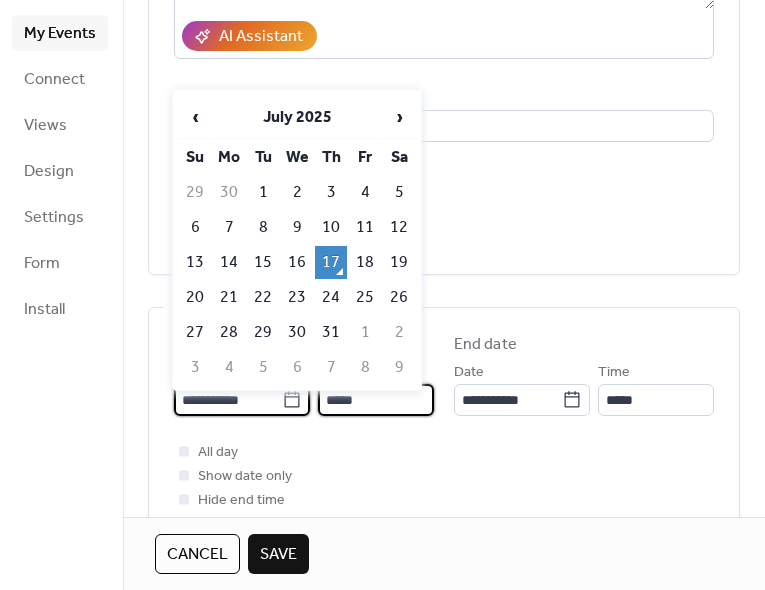 click on "*****" at bounding box center (376, 400) 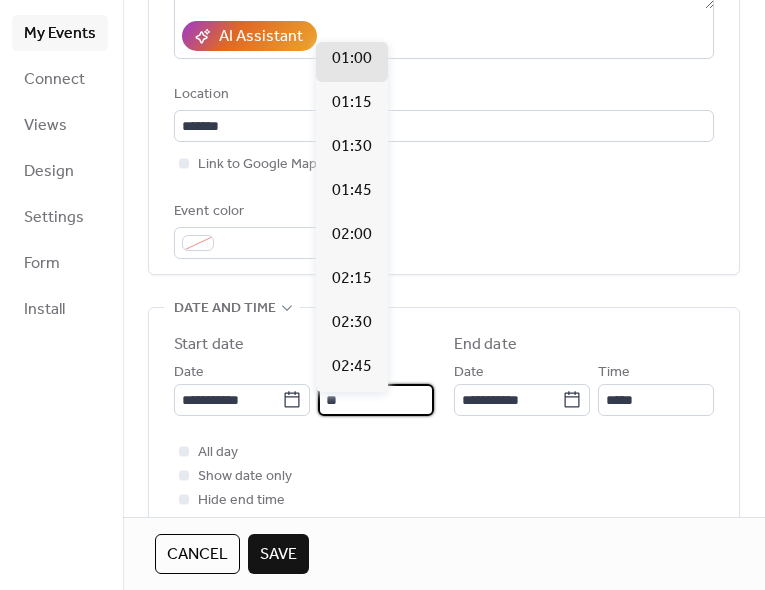 scroll, scrollTop: 1800, scrollLeft: 0, axis: vertical 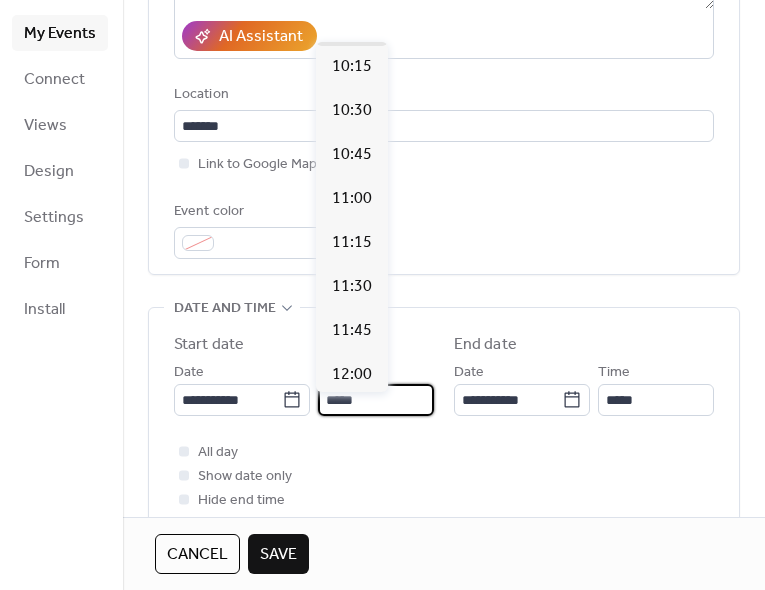 type on "*****" 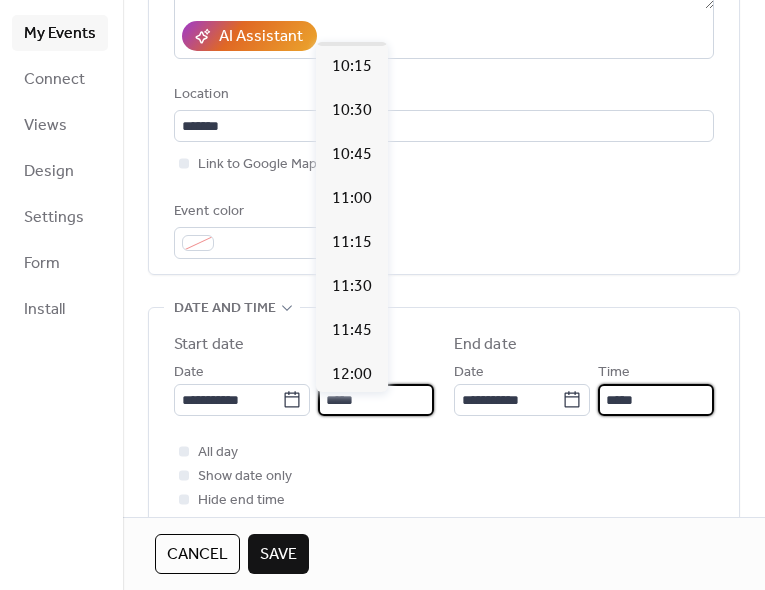 click on "*****" at bounding box center [656, 400] 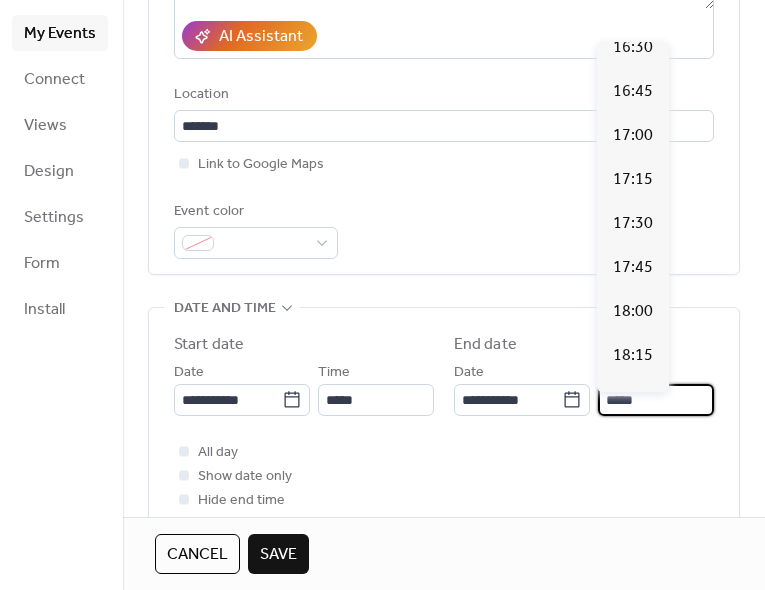 scroll, scrollTop: 1117, scrollLeft: 0, axis: vertical 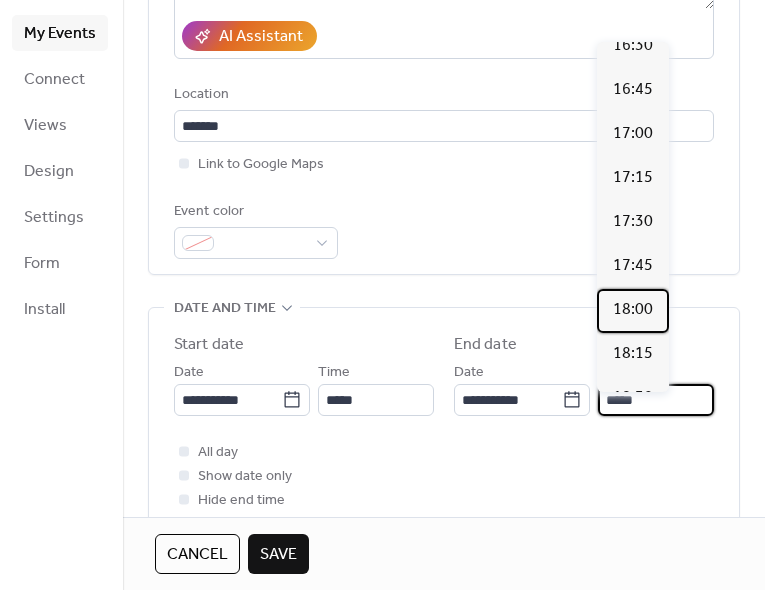 click on "18:00" at bounding box center [633, 310] 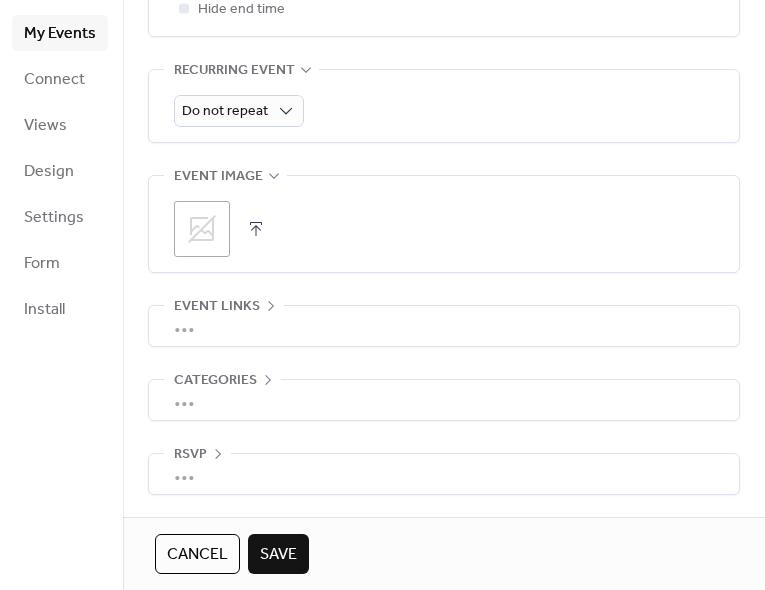 scroll, scrollTop: 883, scrollLeft: 0, axis: vertical 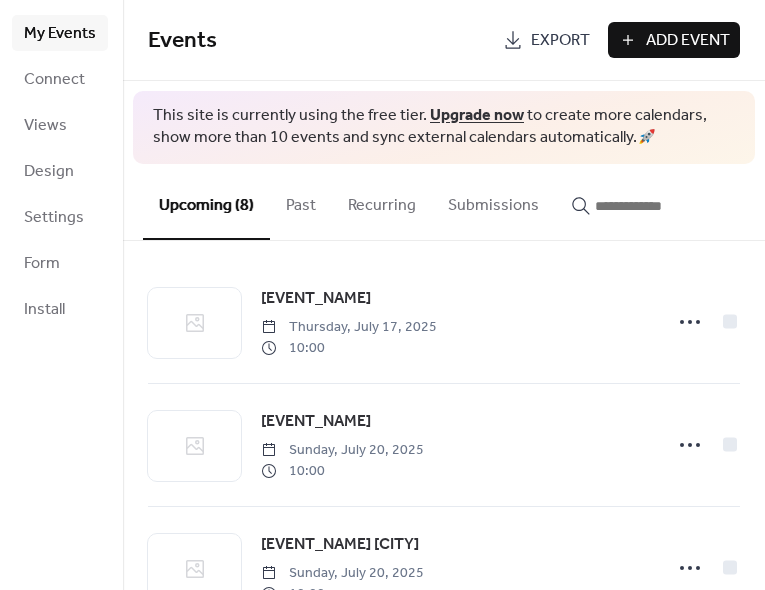 click on "[EVENT_NAME]" at bounding box center [316, 299] 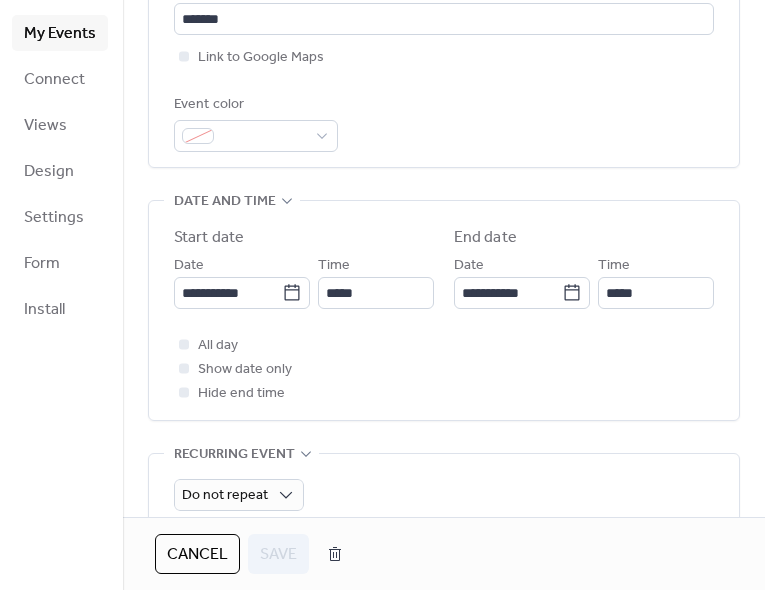 scroll, scrollTop: 486, scrollLeft: 0, axis: vertical 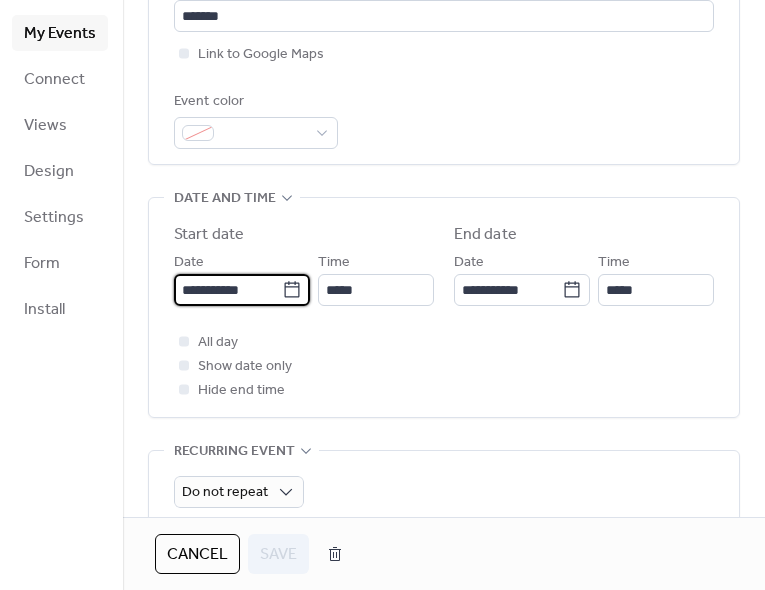click on "**********" at bounding box center (228, 290) 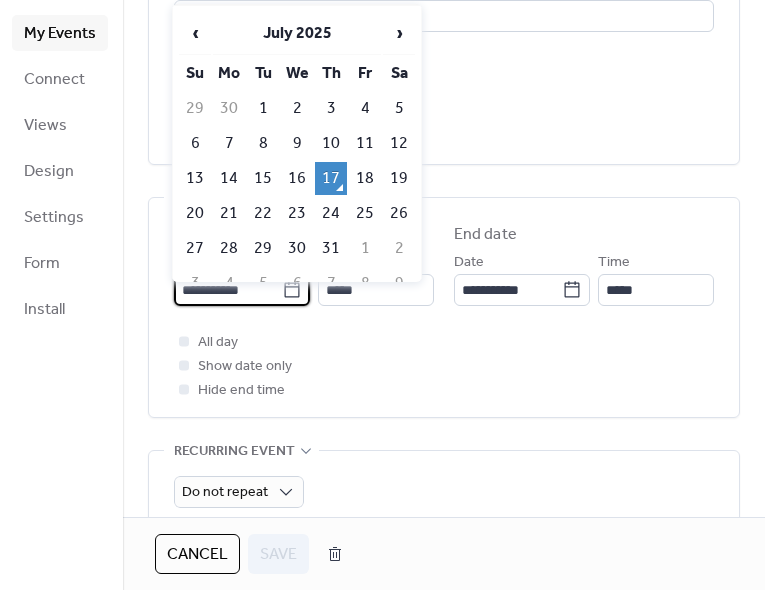 click on "27" at bounding box center (195, 248) 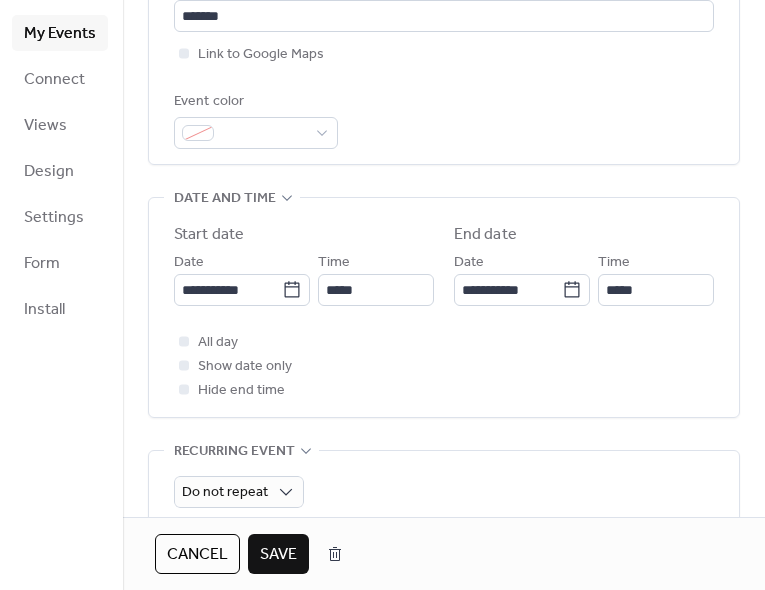 type on "**********" 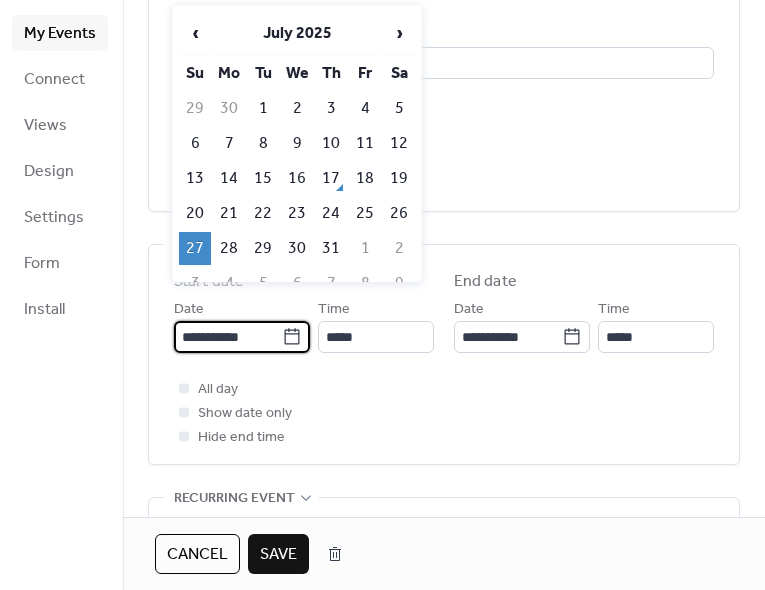 scroll, scrollTop: 414, scrollLeft: 0, axis: vertical 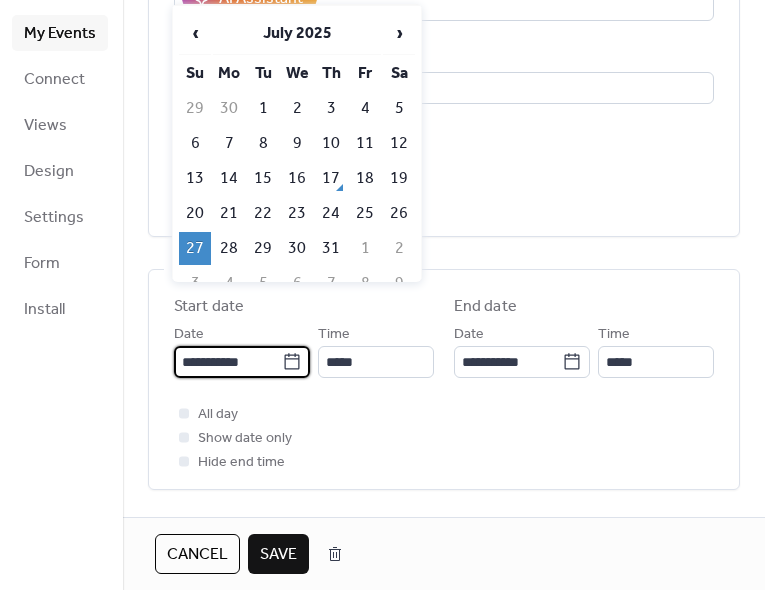 click on "›" at bounding box center (399, 33) 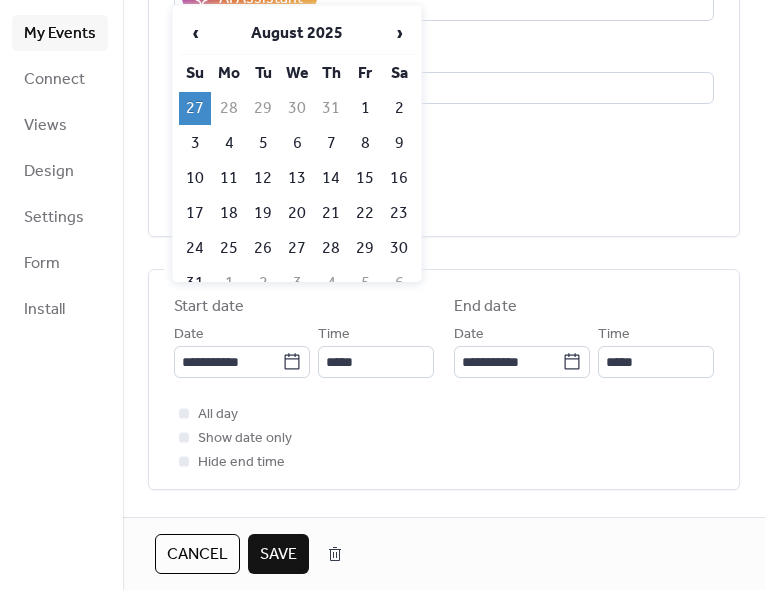 click on "17" at bounding box center (195, 213) 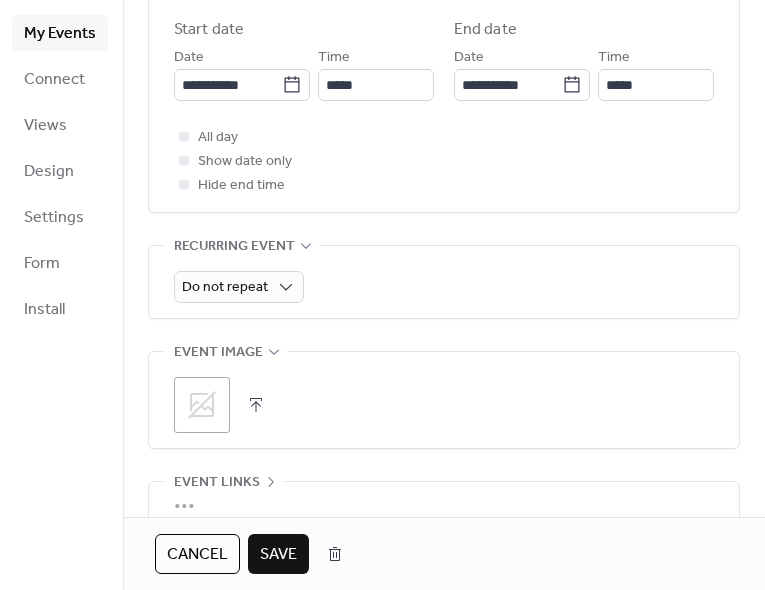 click on "Save" at bounding box center [278, 555] 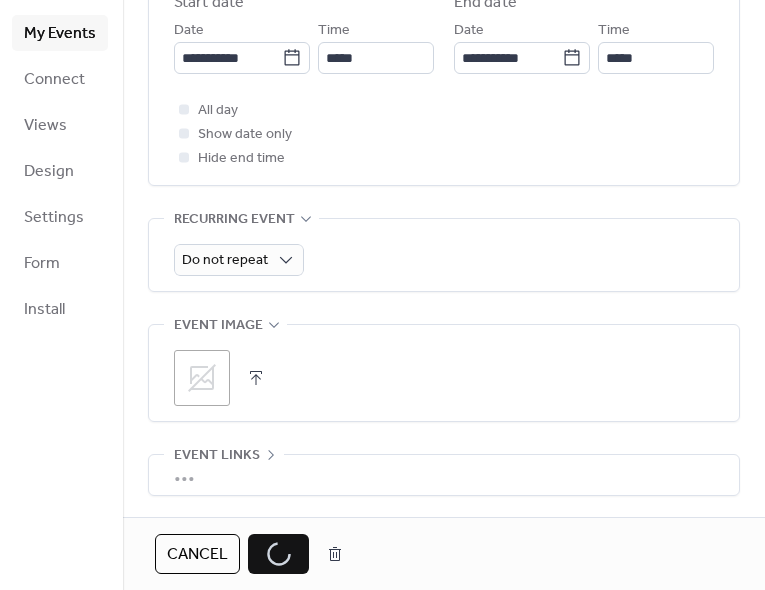 click on "Cancel Save" at bounding box center [254, 554] 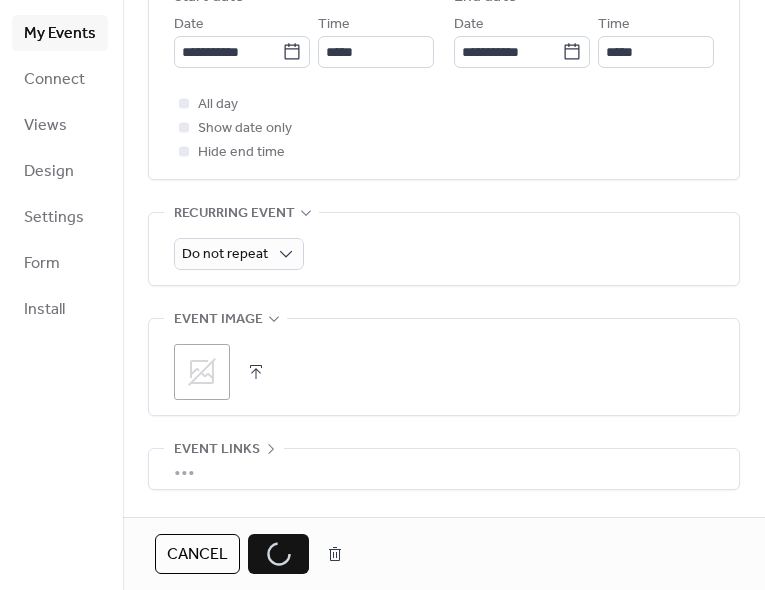 scroll, scrollTop: 0, scrollLeft: 0, axis: both 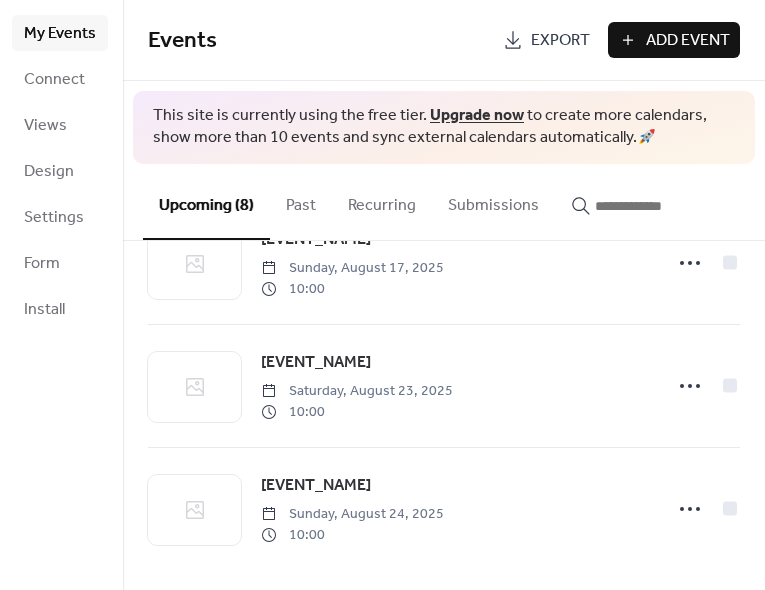 click on "Add Event" at bounding box center [688, 41] 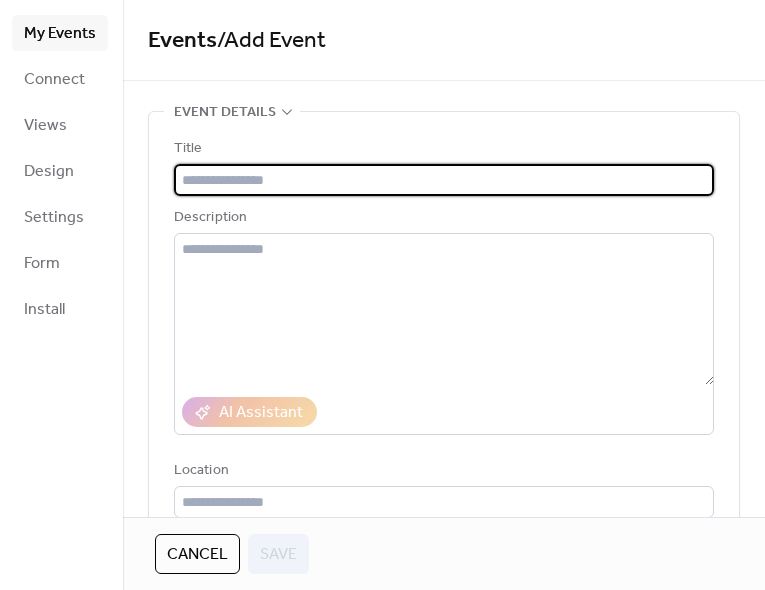 click at bounding box center [444, 180] 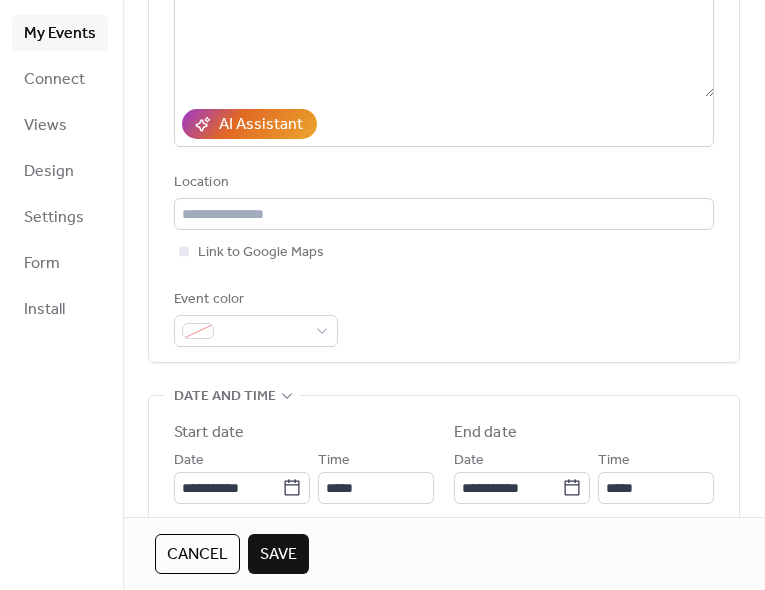 scroll, scrollTop: 293, scrollLeft: 0, axis: vertical 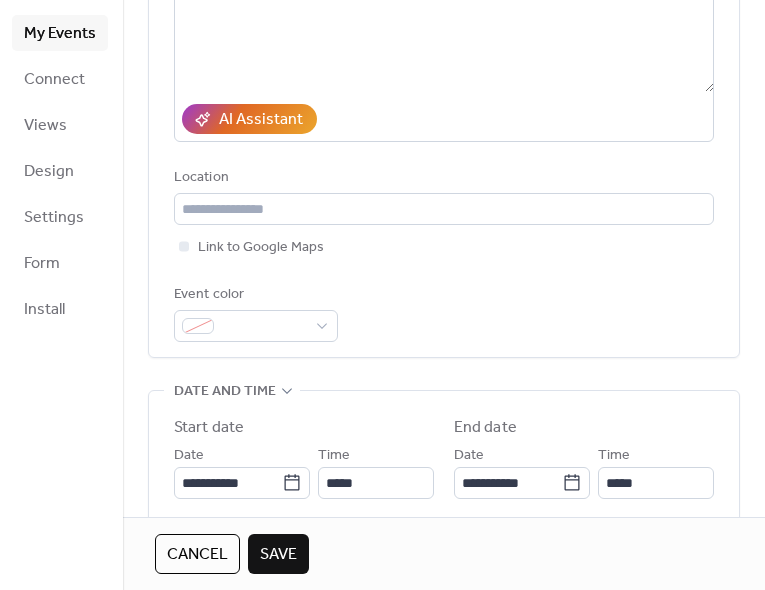 type on "**********" 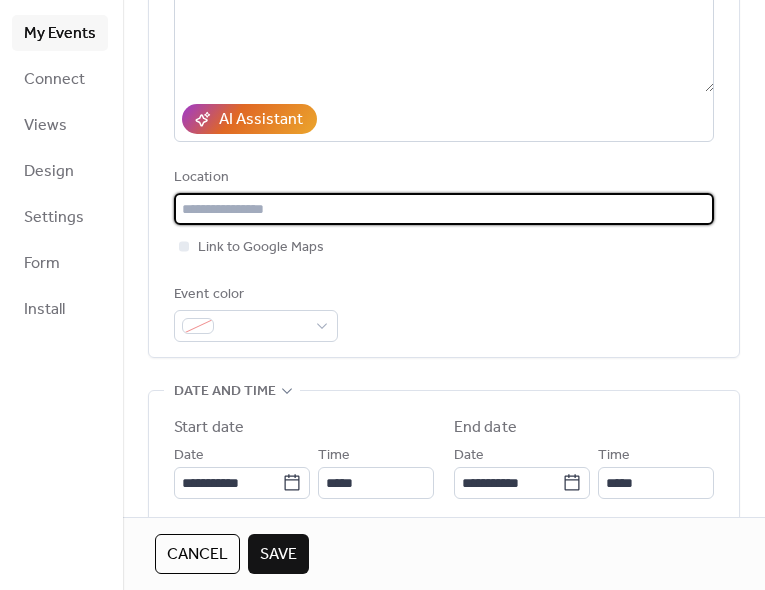 click at bounding box center (444, 209) 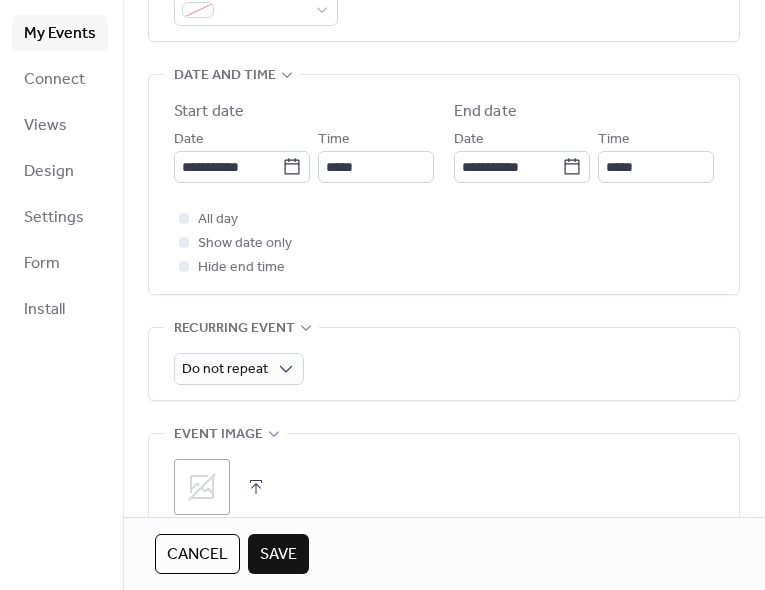 scroll, scrollTop: 612, scrollLeft: 0, axis: vertical 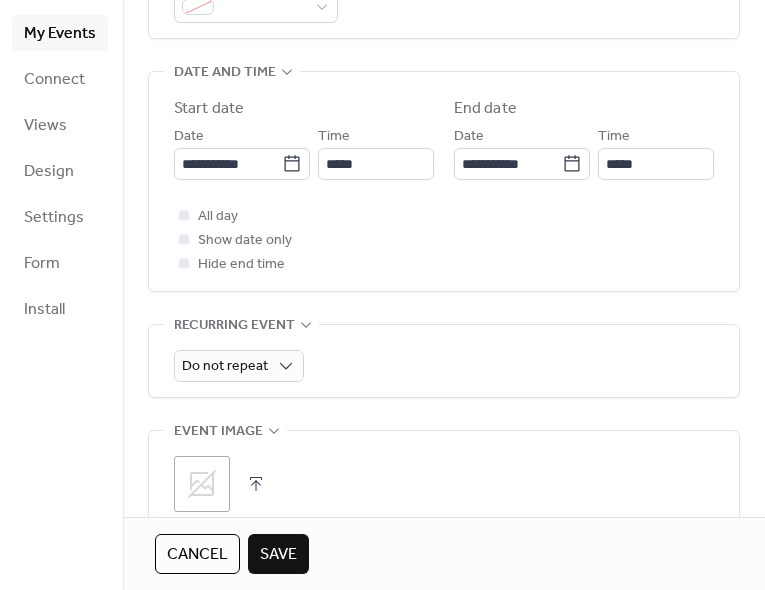 type on "**********" 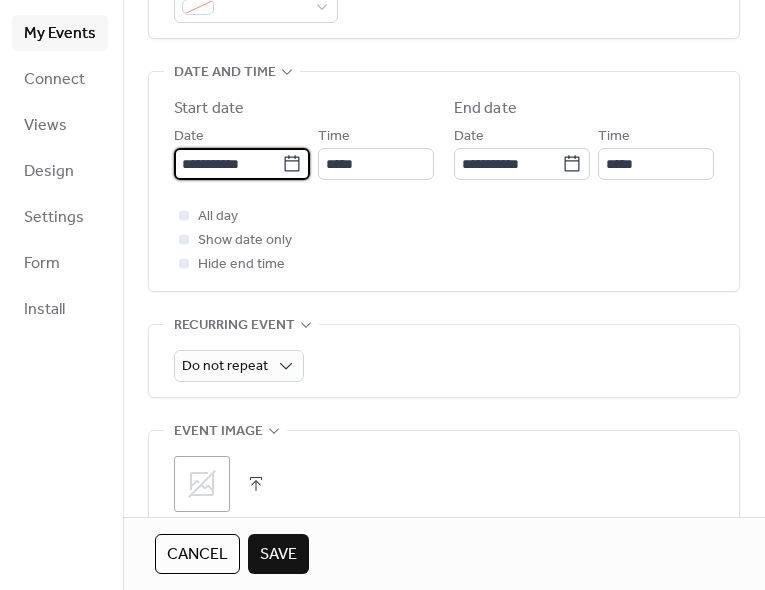 click on "**********" at bounding box center (228, 164) 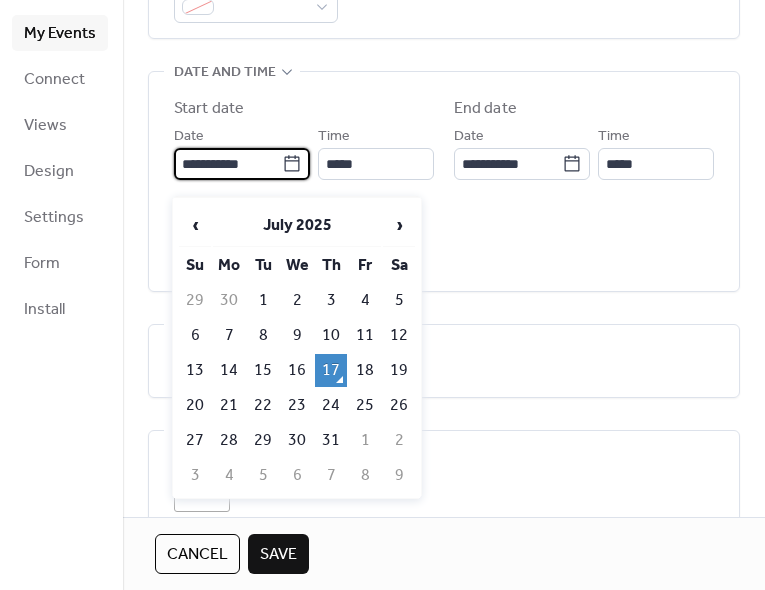 click on "›" at bounding box center [399, 225] 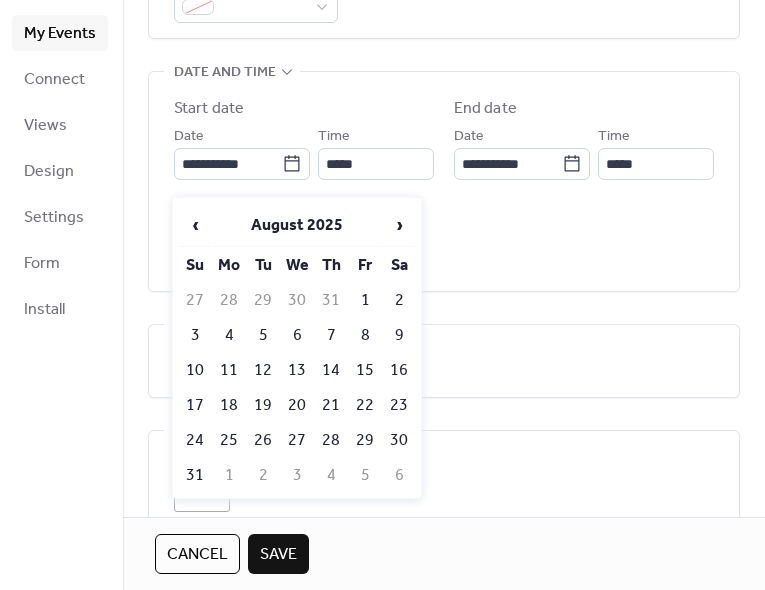 click on "›" at bounding box center (399, 225) 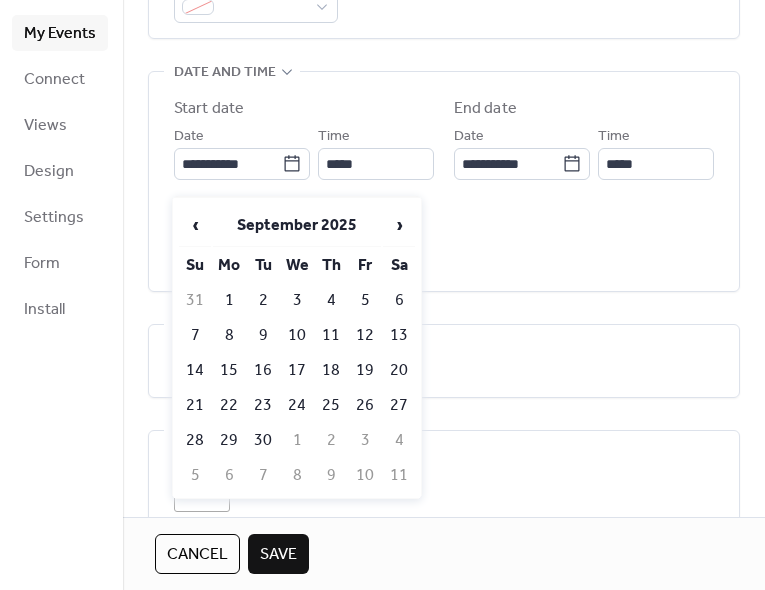 click on "1" at bounding box center (229, 300) 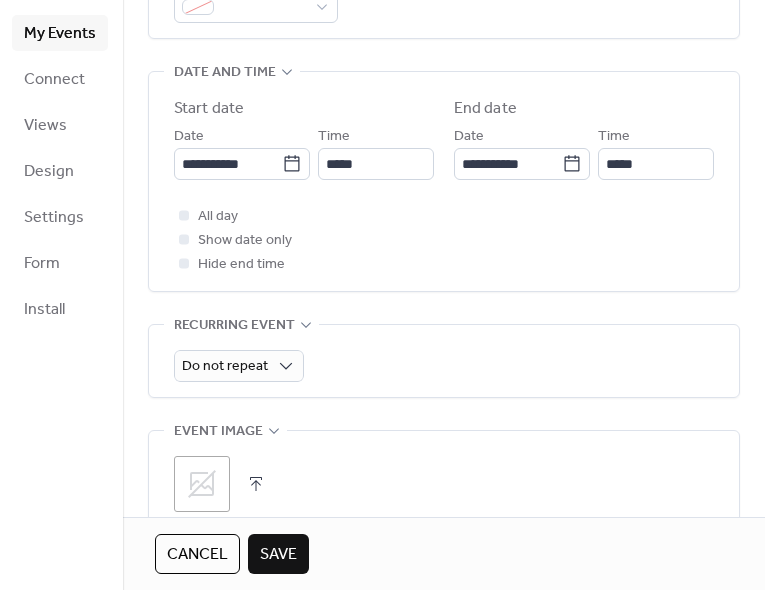 type on "**********" 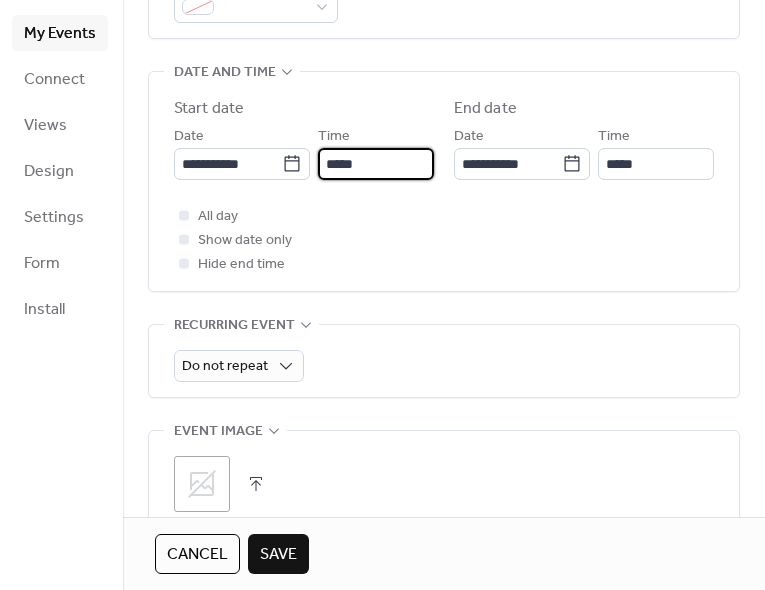 click on "*****" at bounding box center (376, 164) 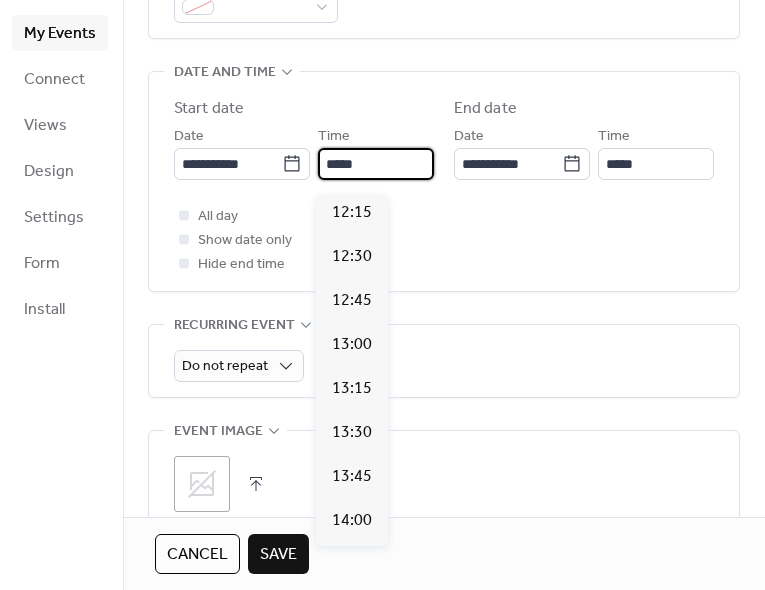 scroll, scrollTop: 1800, scrollLeft: 0, axis: vertical 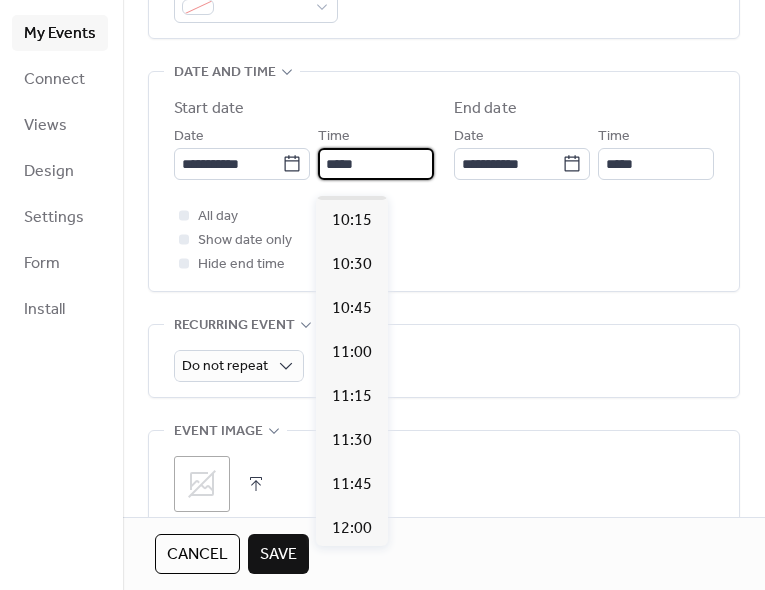 type on "*****" 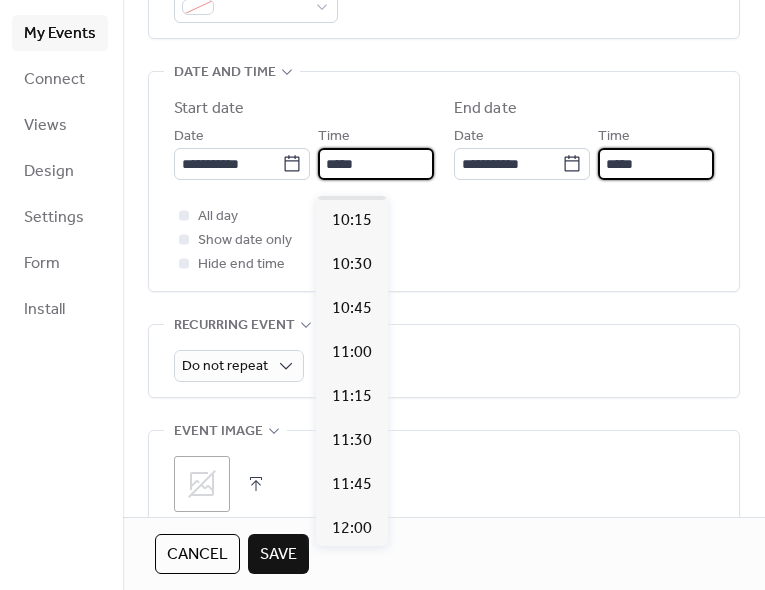 click on "*****" at bounding box center [656, 164] 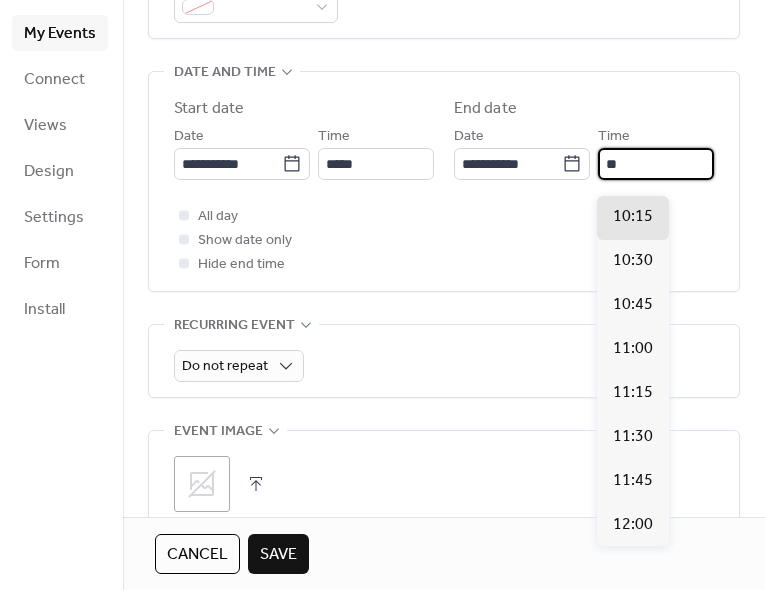 scroll, scrollTop: 1395, scrollLeft: 0, axis: vertical 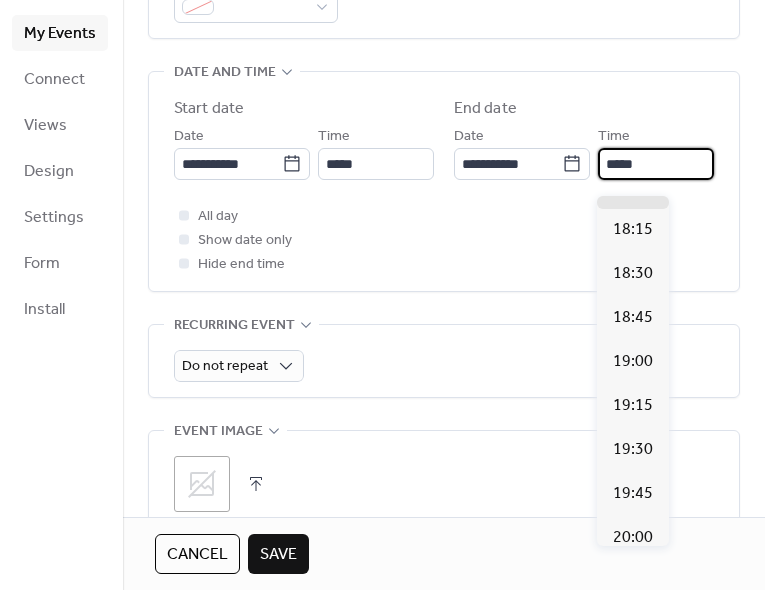 type on "*****" 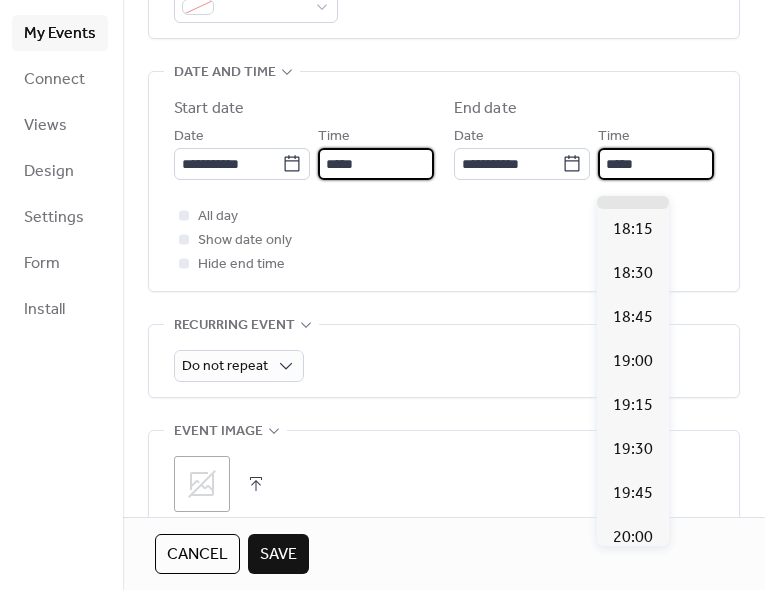 click on "*****" at bounding box center (376, 164) 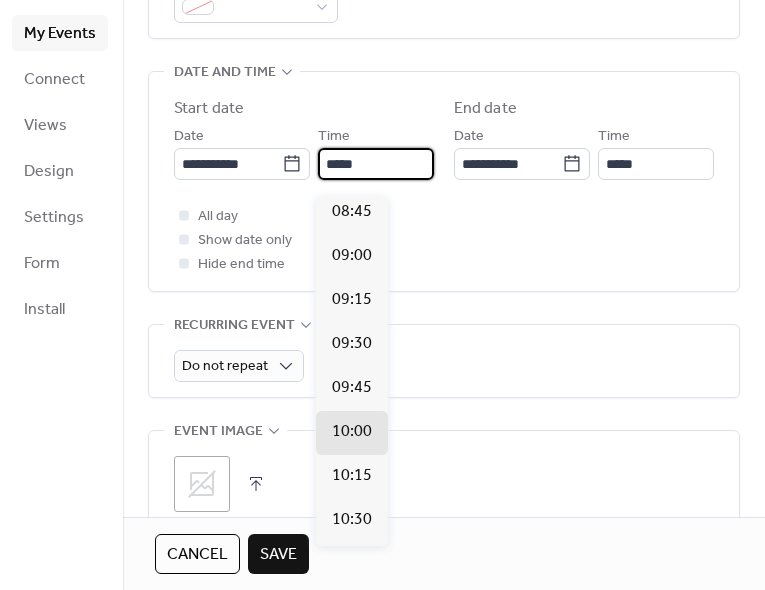 scroll, scrollTop: 1546, scrollLeft: 0, axis: vertical 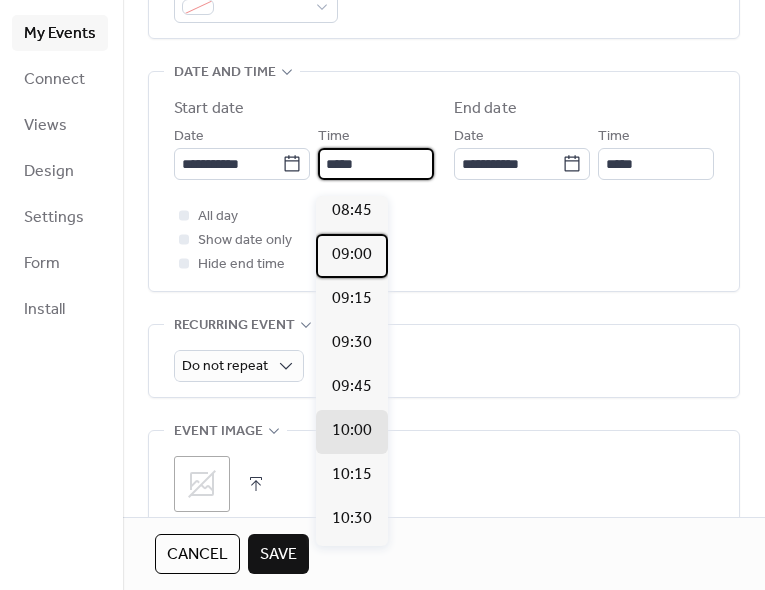 click on "09:00" at bounding box center [352, 255] 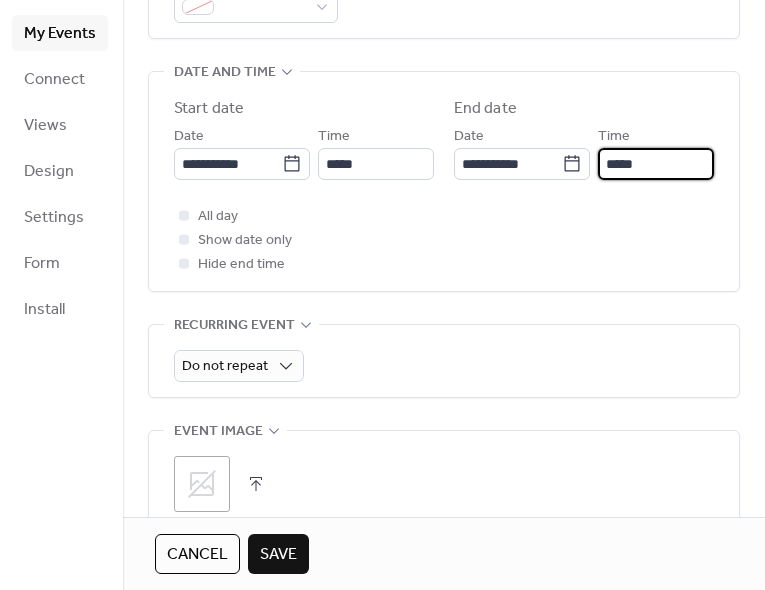 click on "*****" at bounding box center [656, 164] 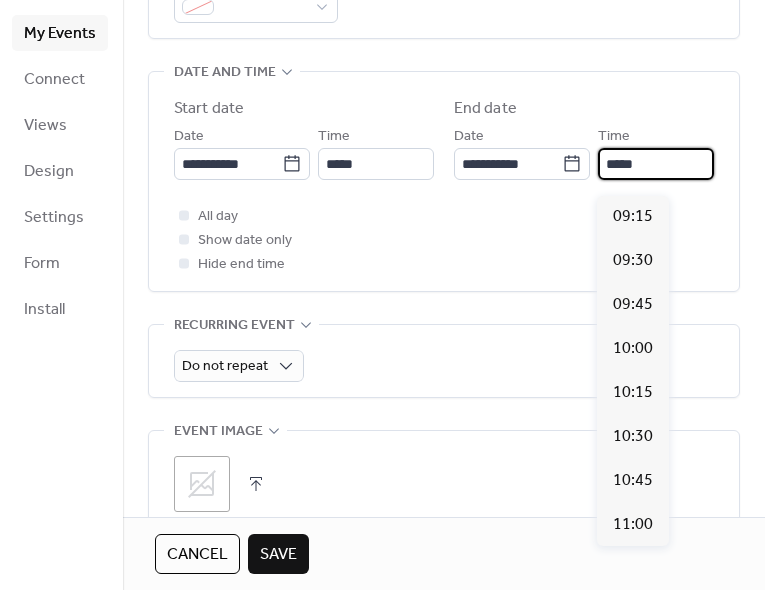 scroll, scrollTop: 1395, scrollLeft: 0, axis: vertical 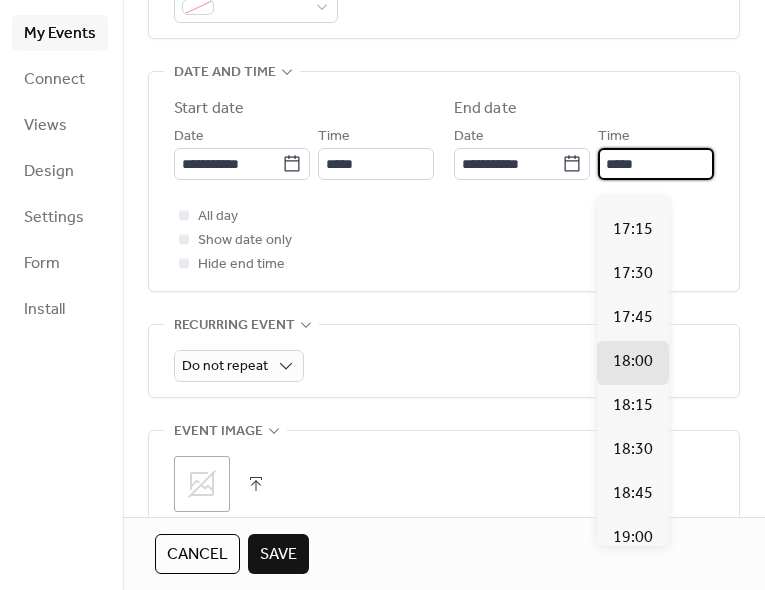 type on "*****" 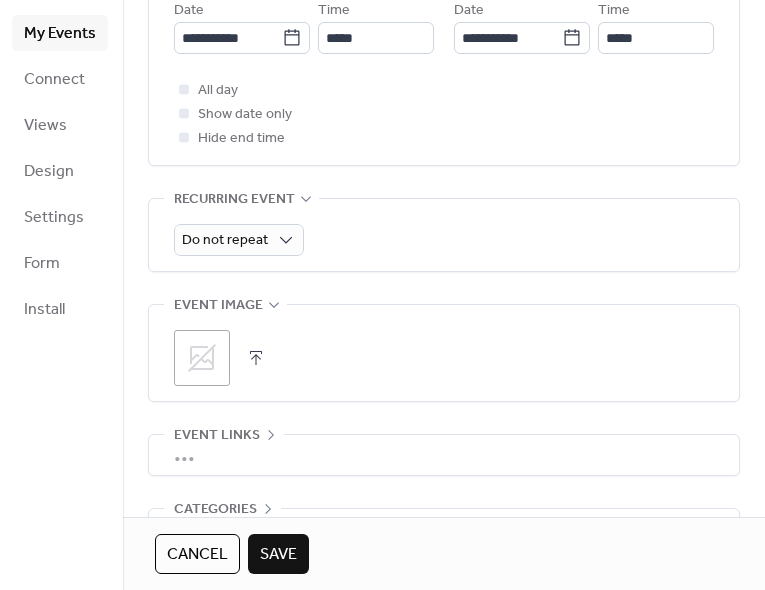 click on "Save" at bounding box center [278, 555] 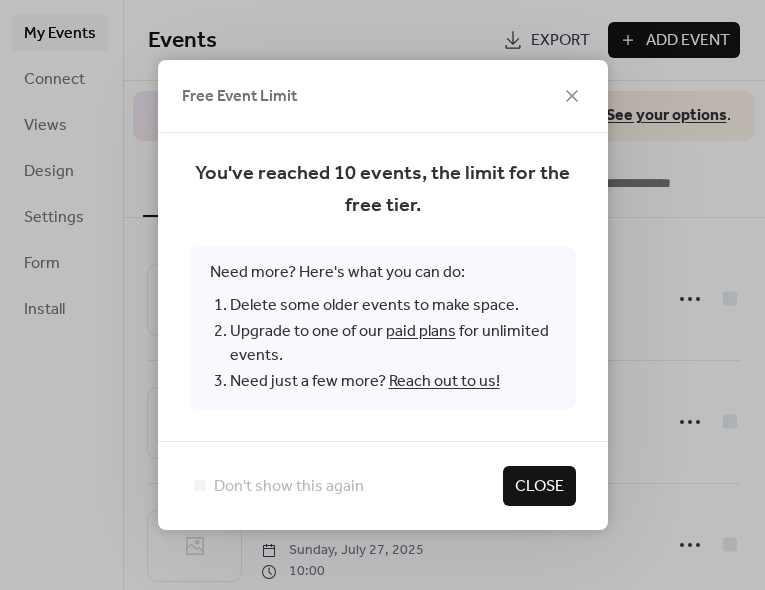 click on "Close" at bounding box center [539, 487] 